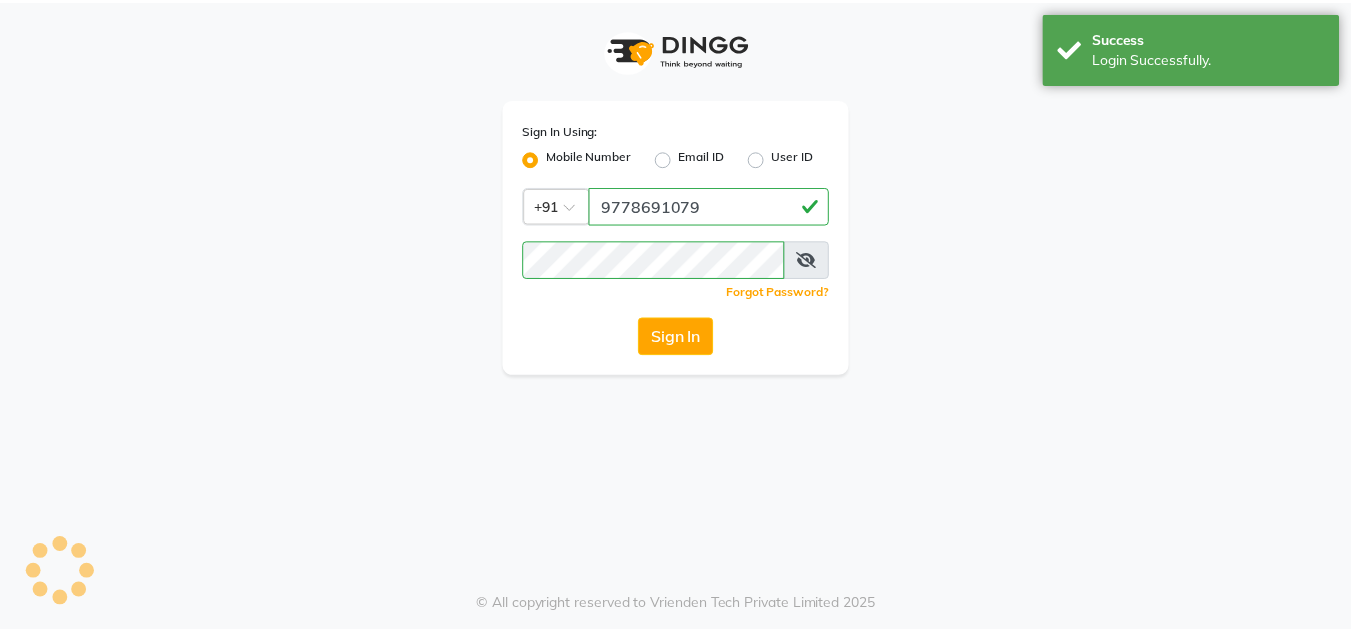 scroll, scrollTop: 0, scrollLeft: 0, axis: both 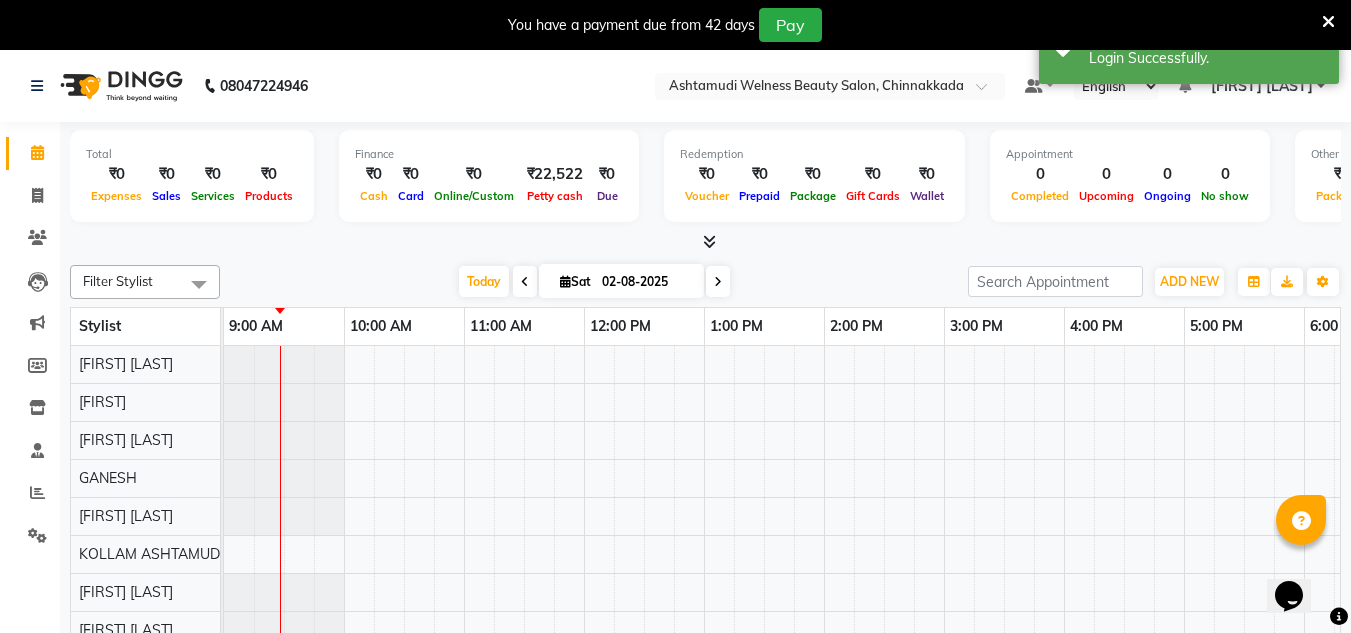 click at bounding box center [1328, 22] 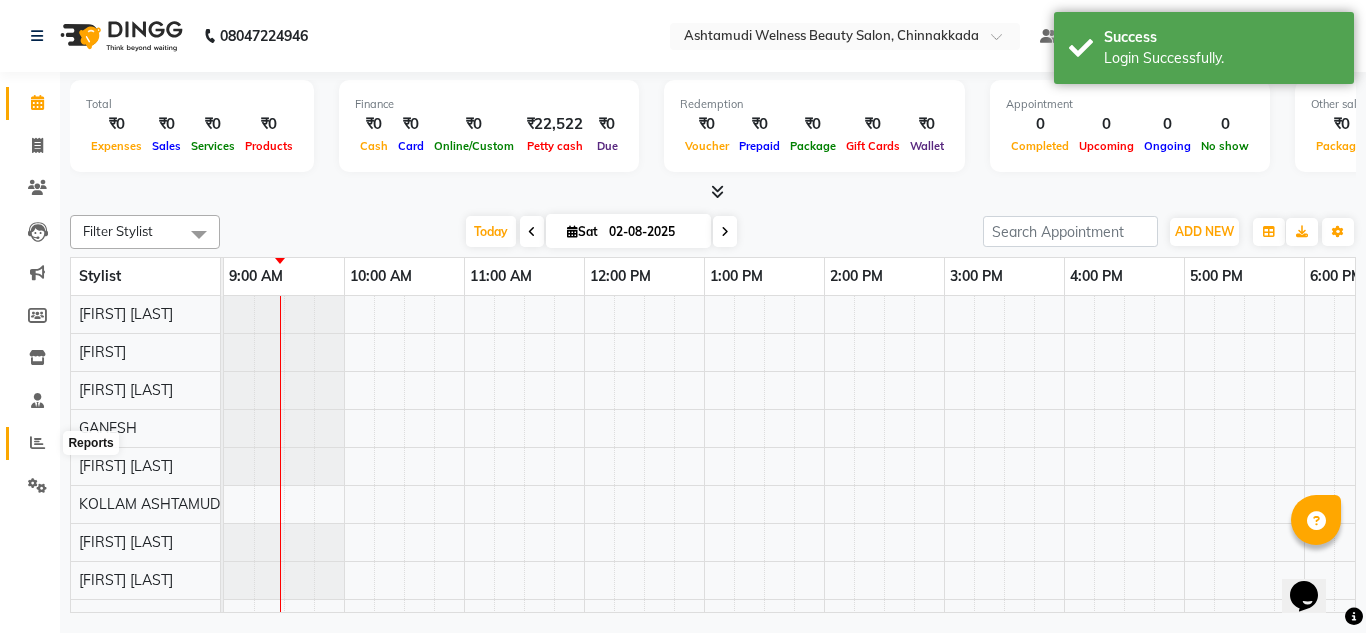 click 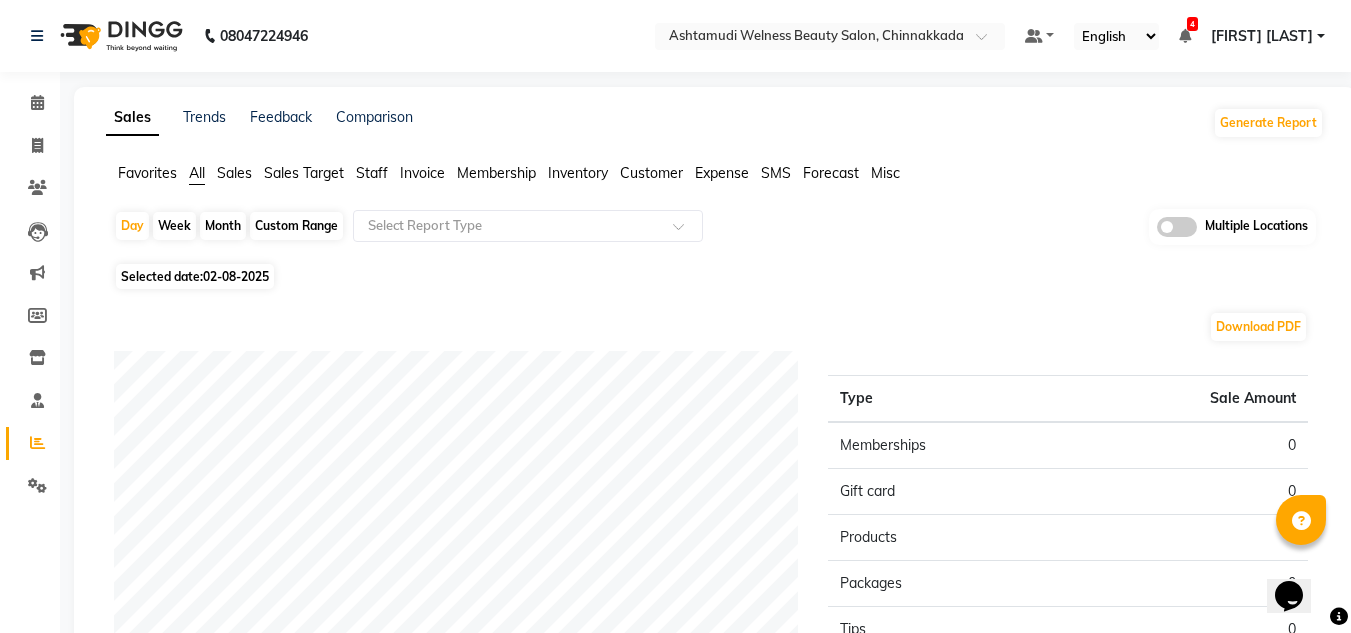 click 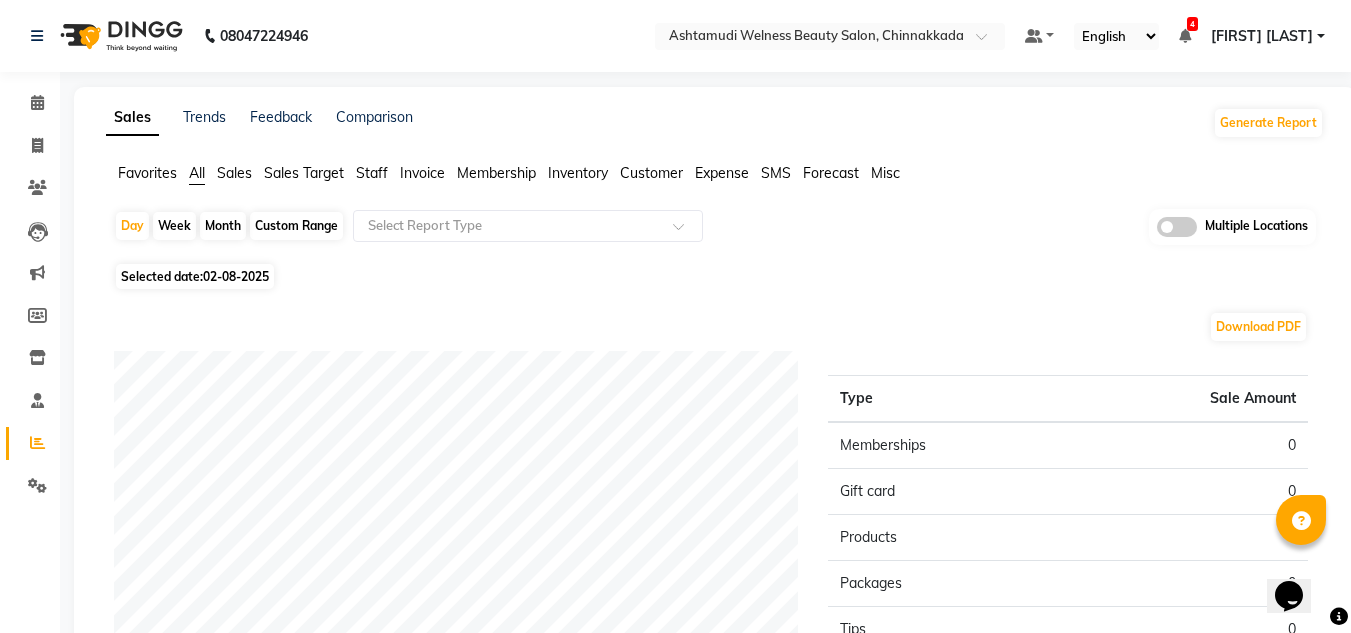 click 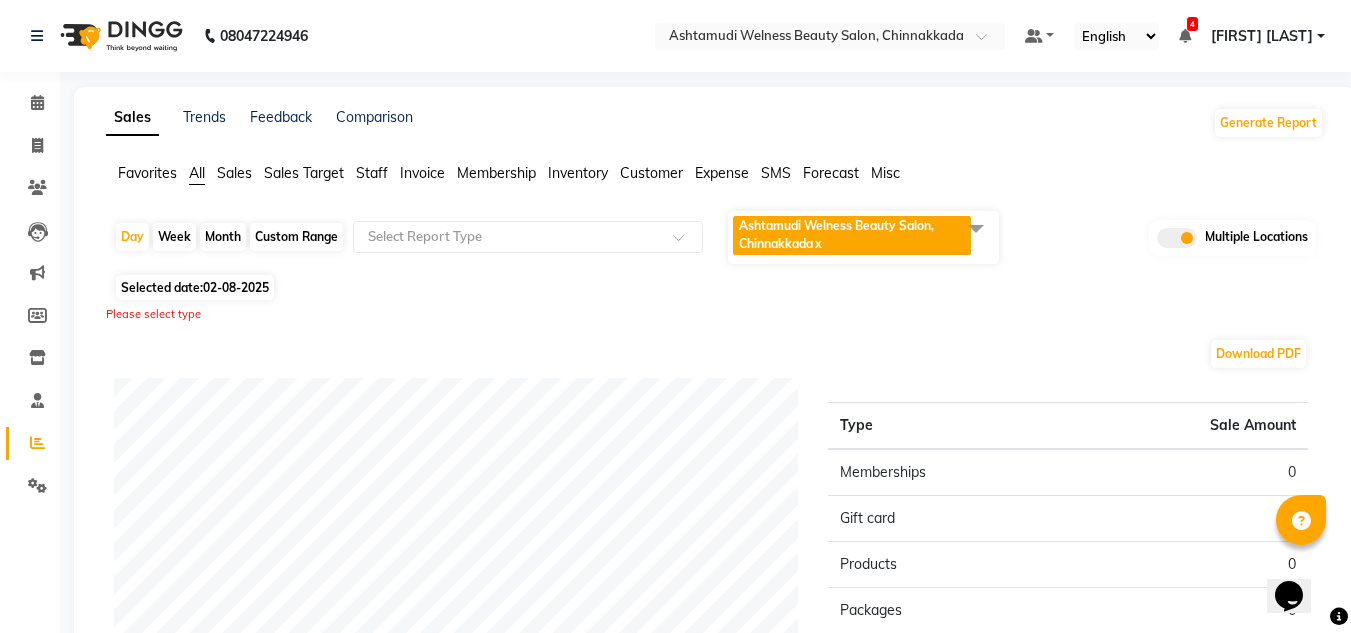 click on "Ashtamudi Welness Beauty Salon, Chinnakkada" 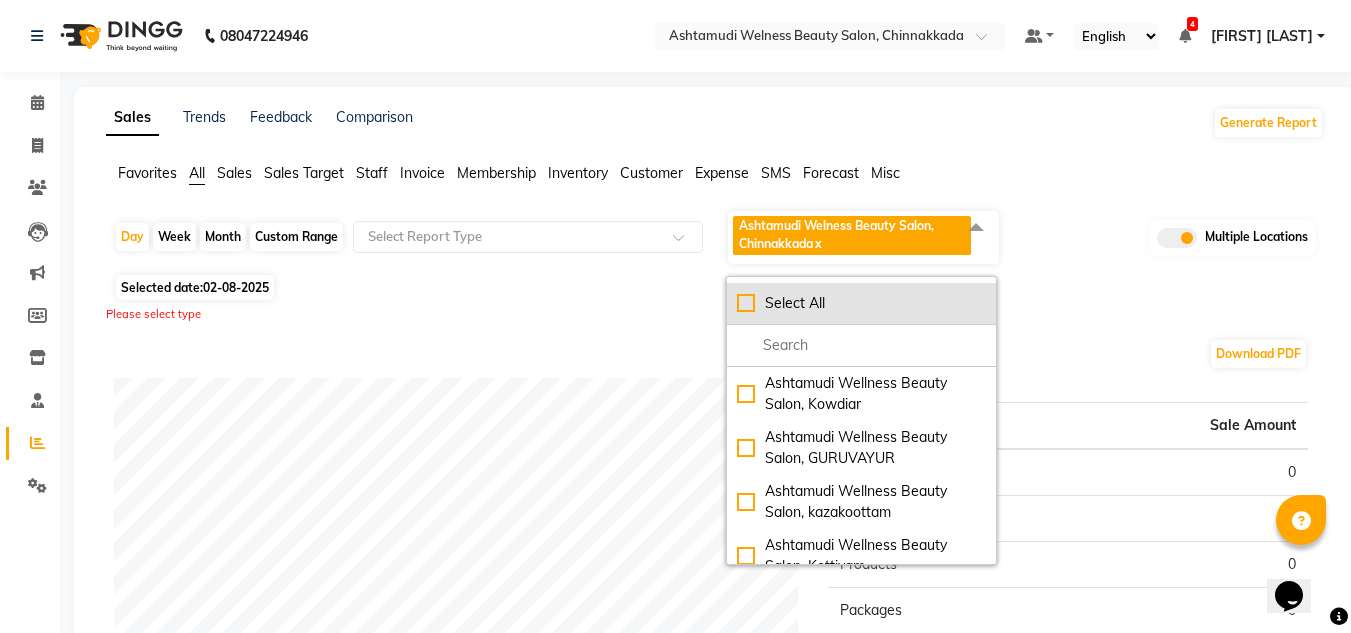 click on "Select All" 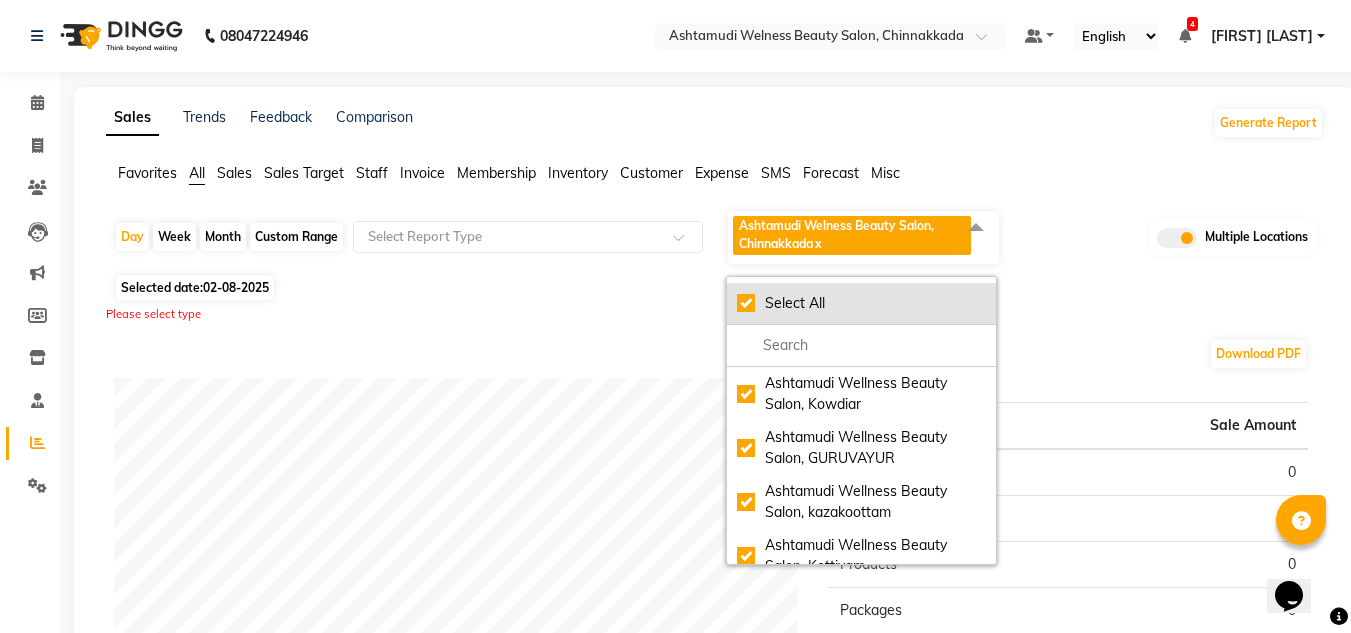 checkbox on "true" 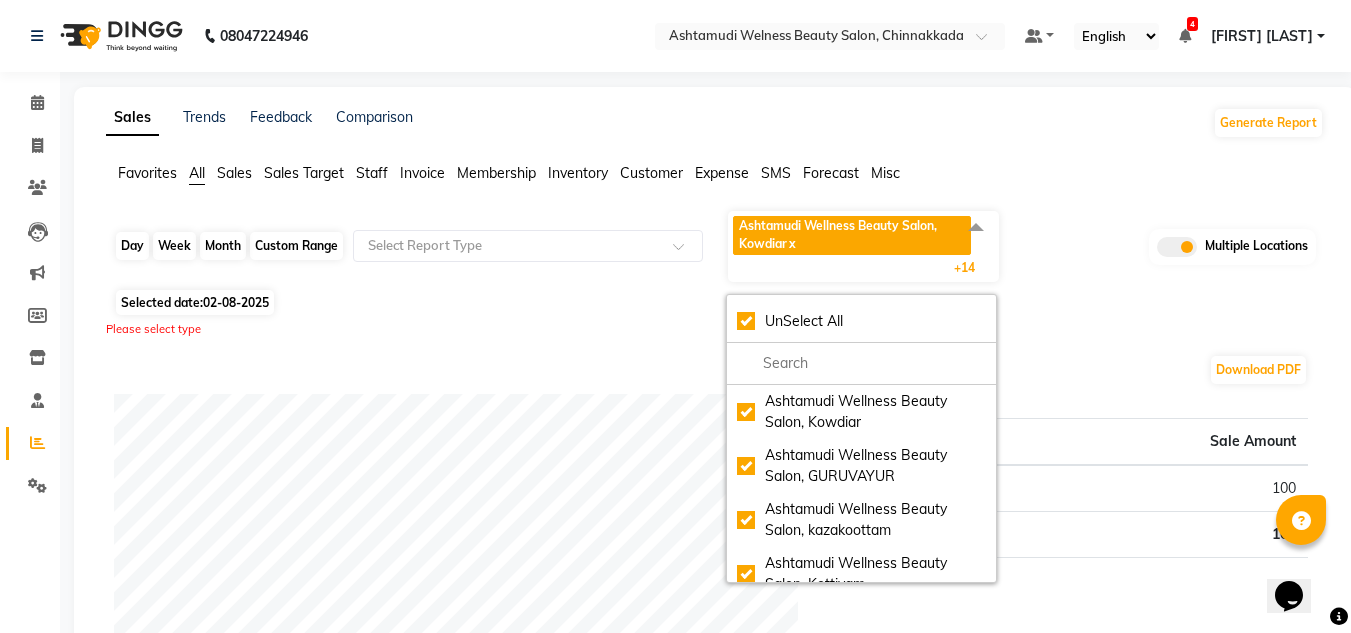 click on "Day" 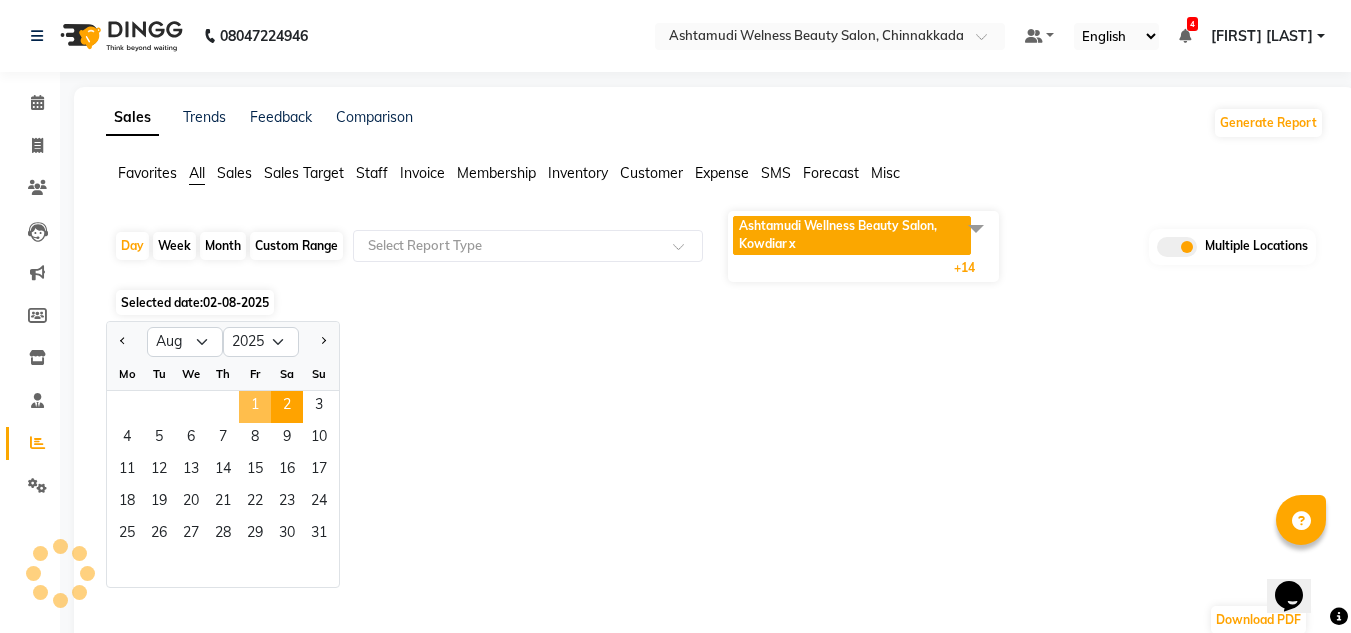 click on "1" 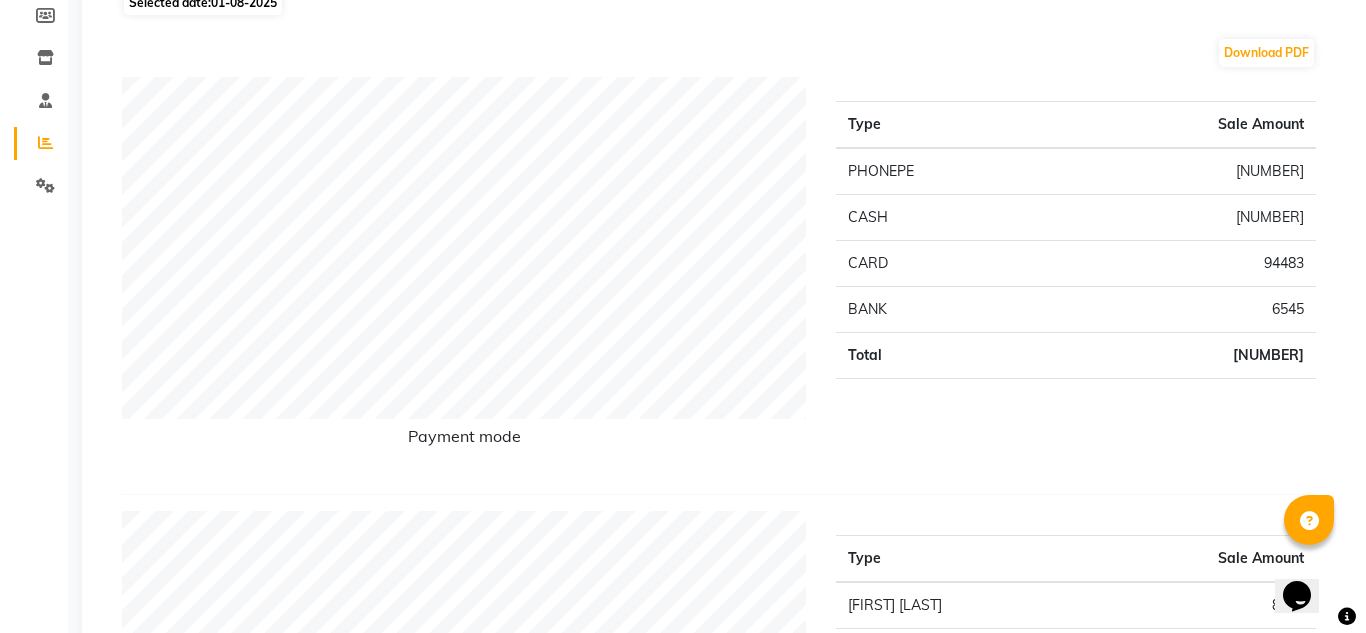 scroll, scrollTop: 0, scrollLeft: 0, axis: both 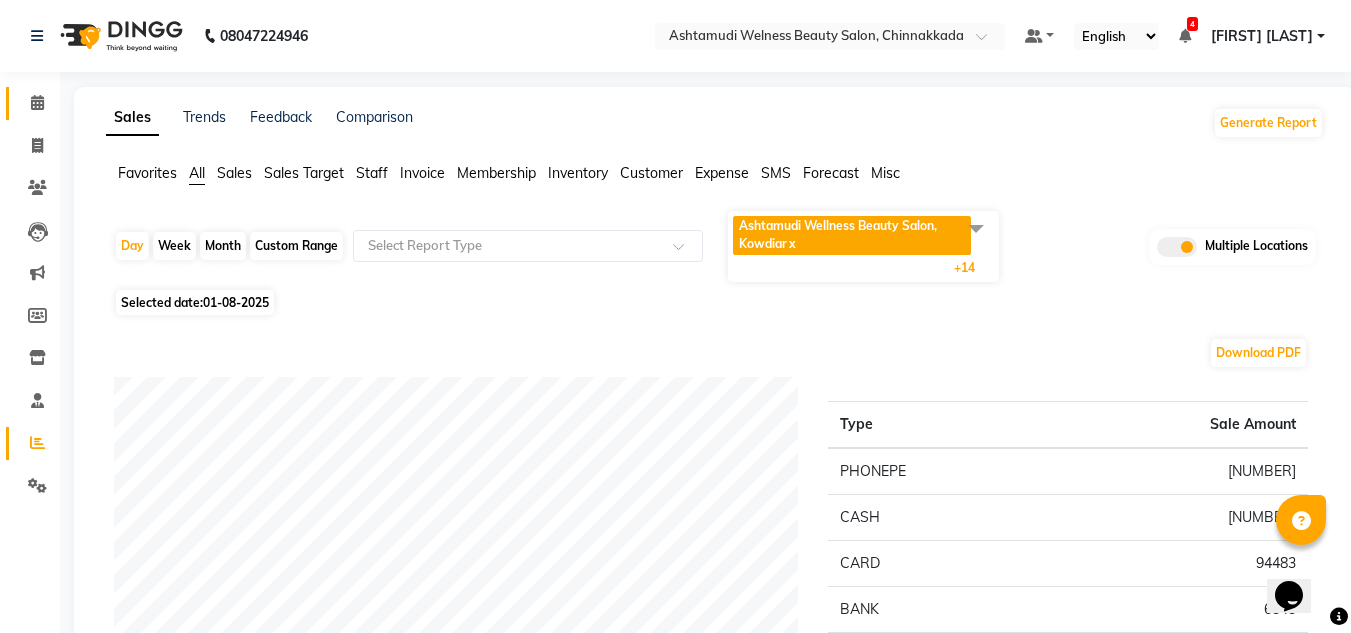 click on "Calendar" 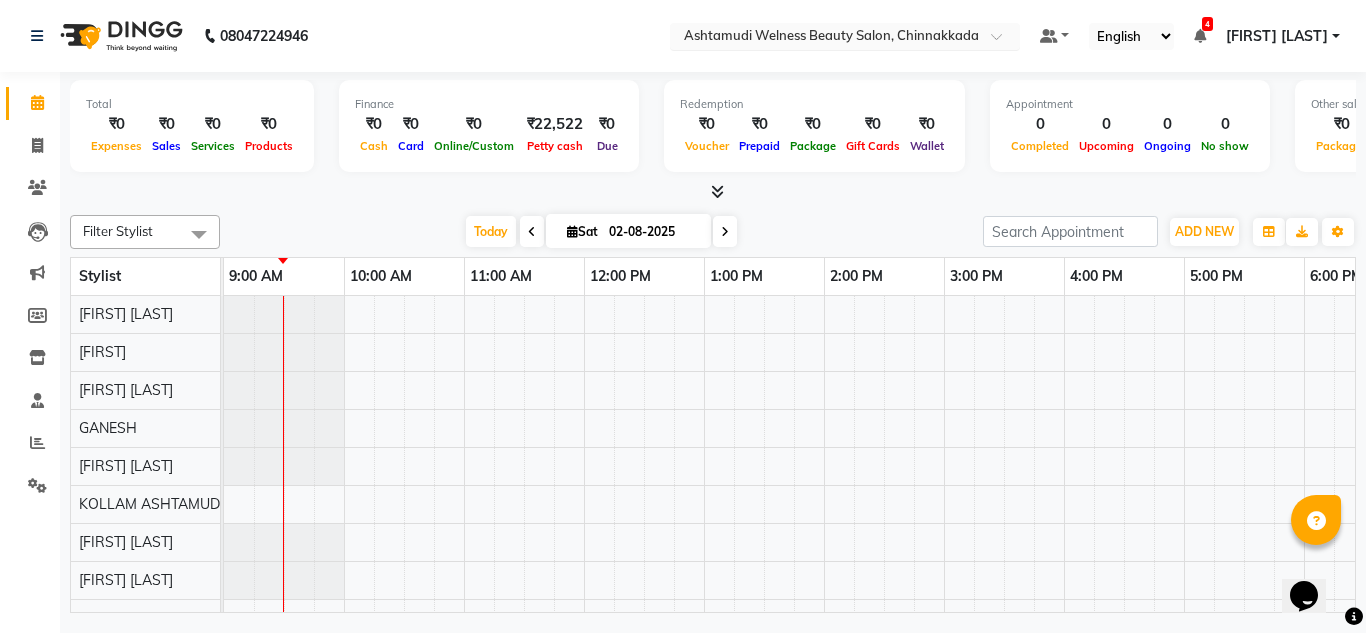 click at bounding box center [825, 38] 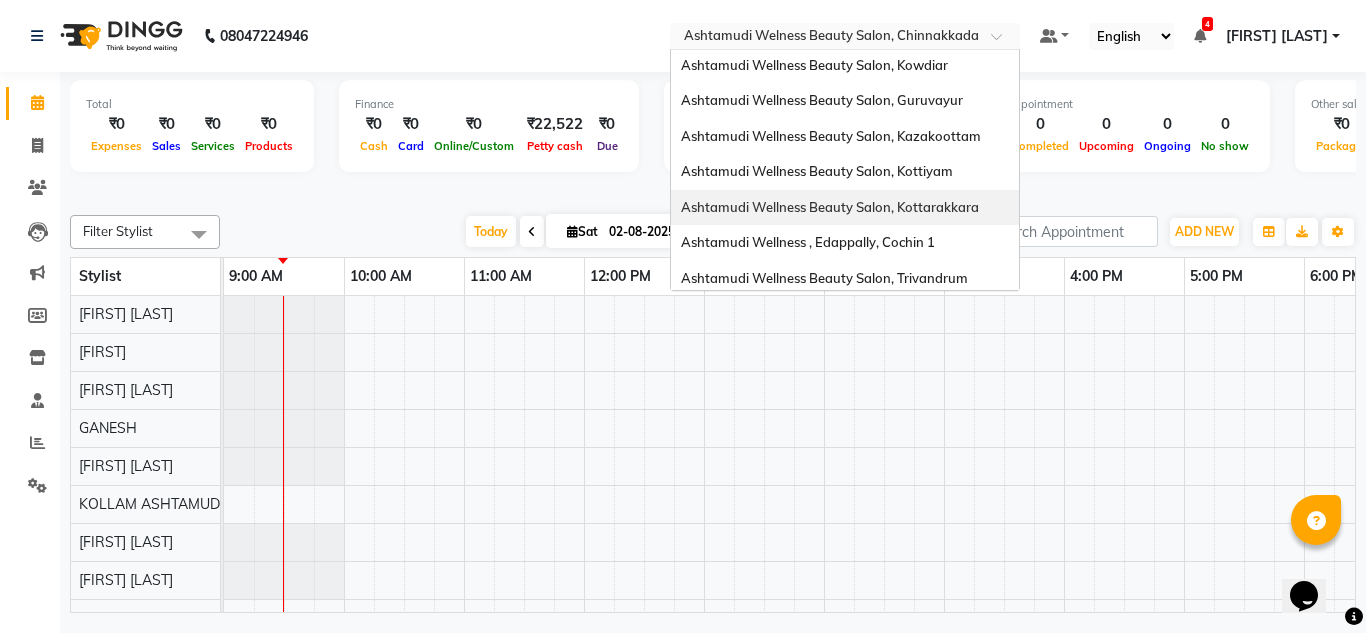 scroll, scrollTop: 0, scrollLeft: 0, axis: both 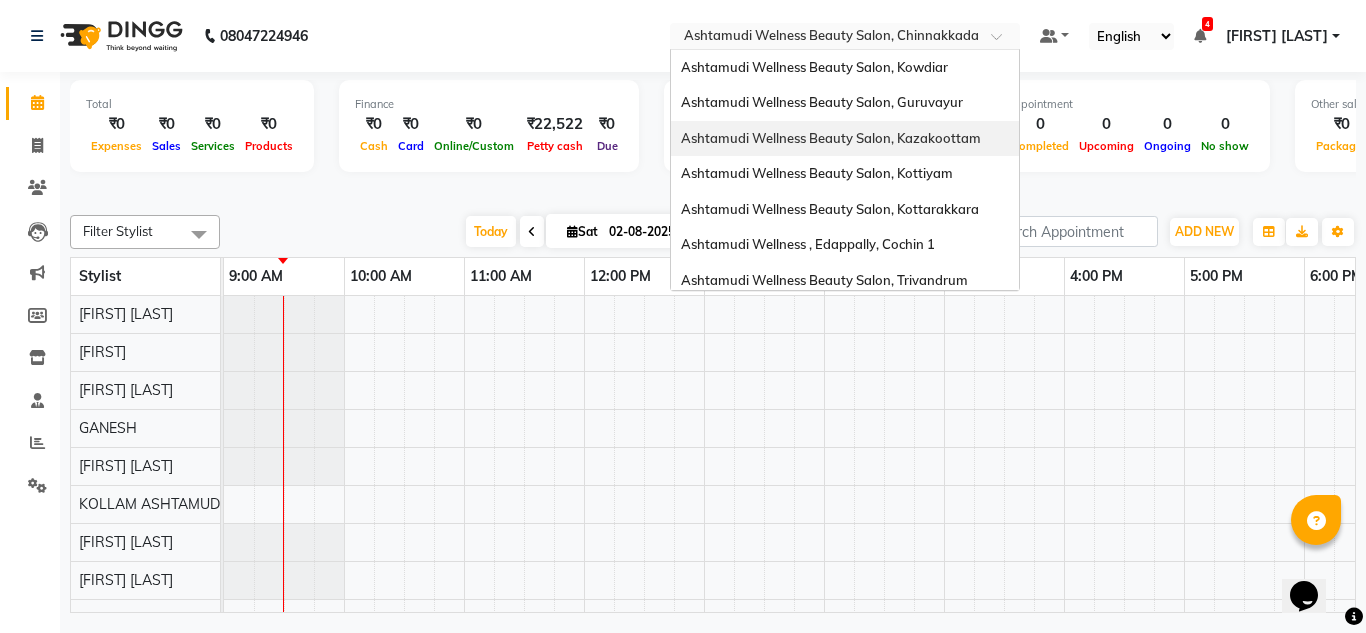 click on "Ashtamudi Wellness Beauty Salon, Kazakoottam" at bounding box center (831, 138) 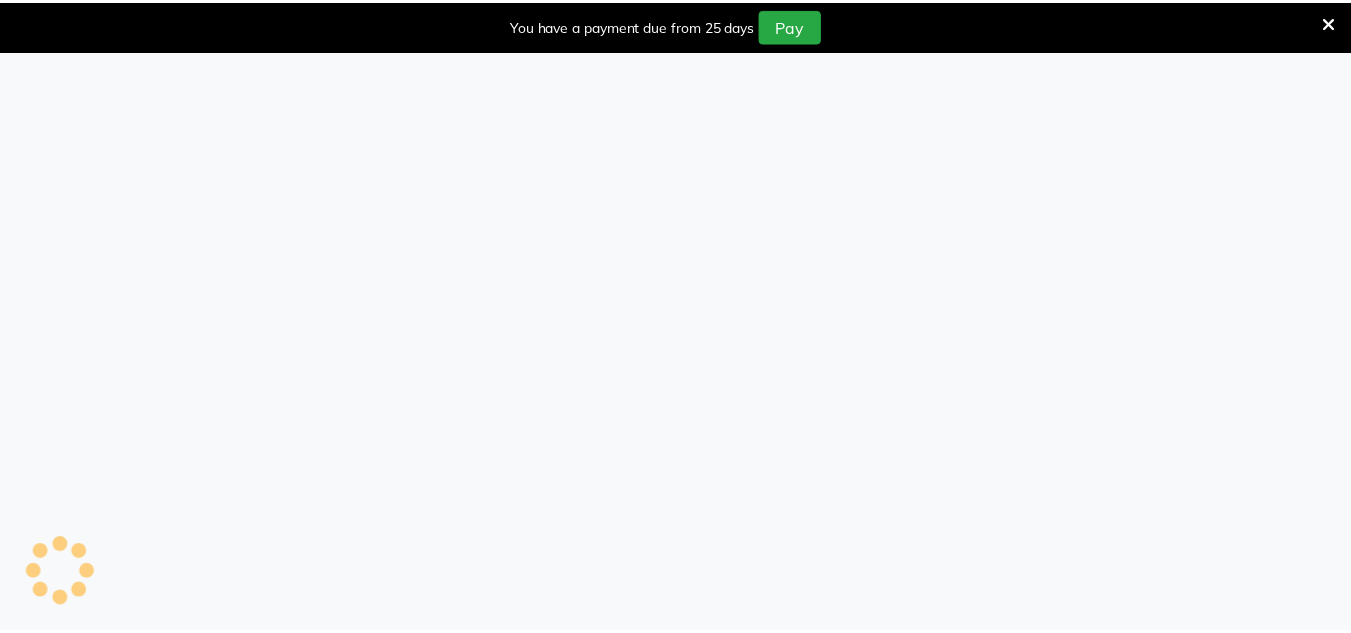 scroll, scrollTop: 0, scrollLeft: 0, axis: both 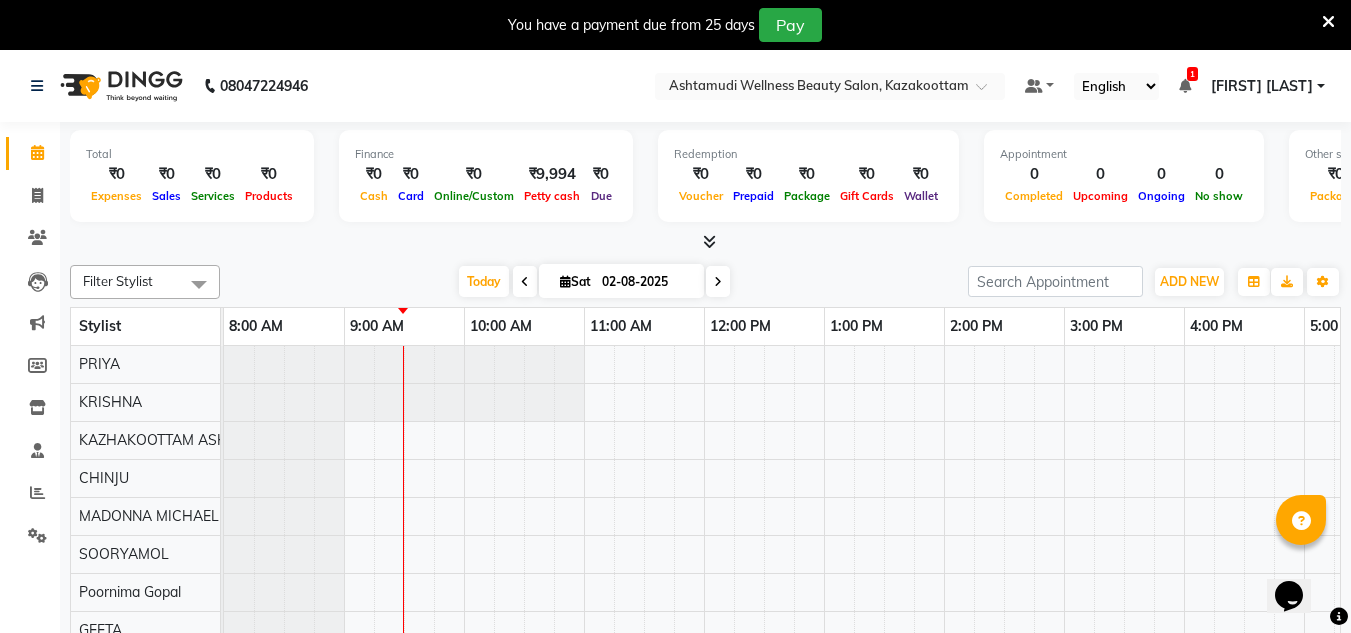click at bounding box center [1328, 22] 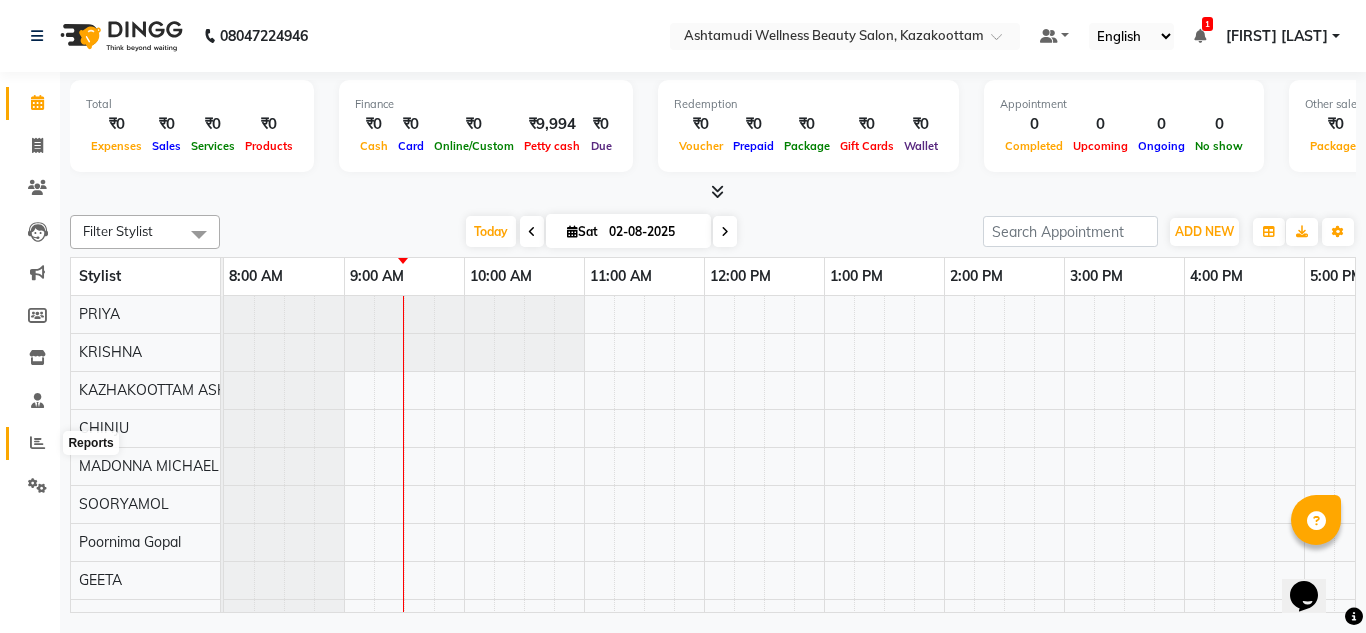 click 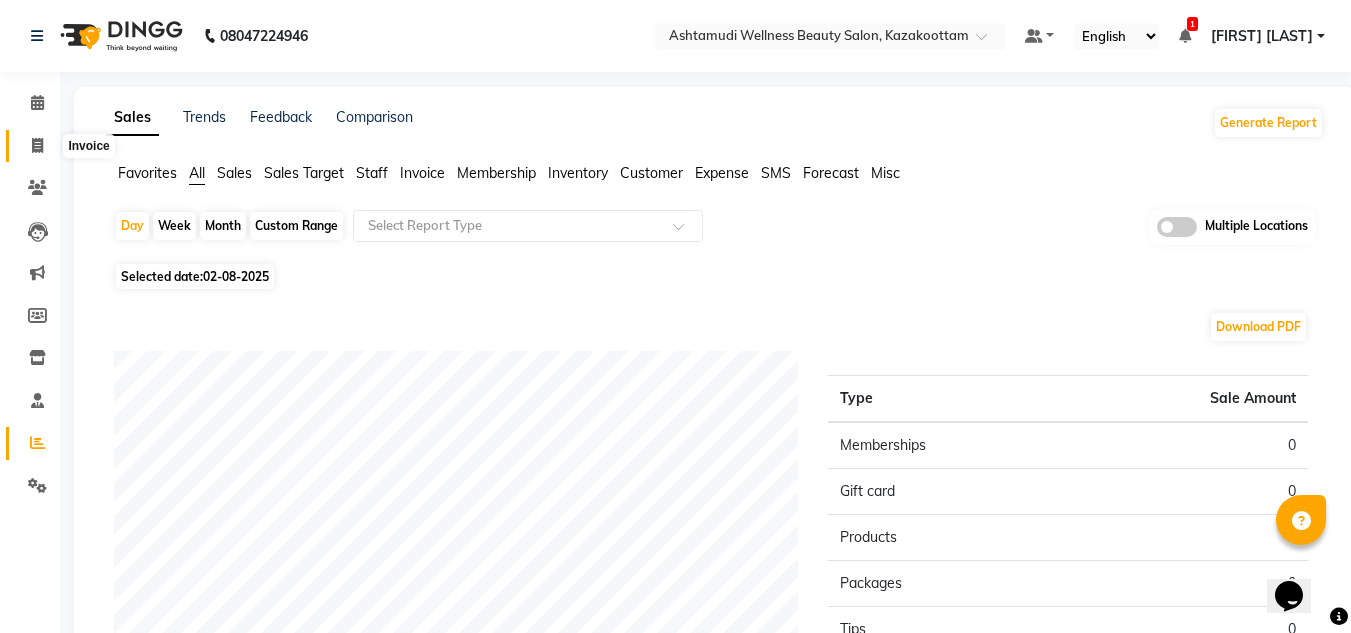 click 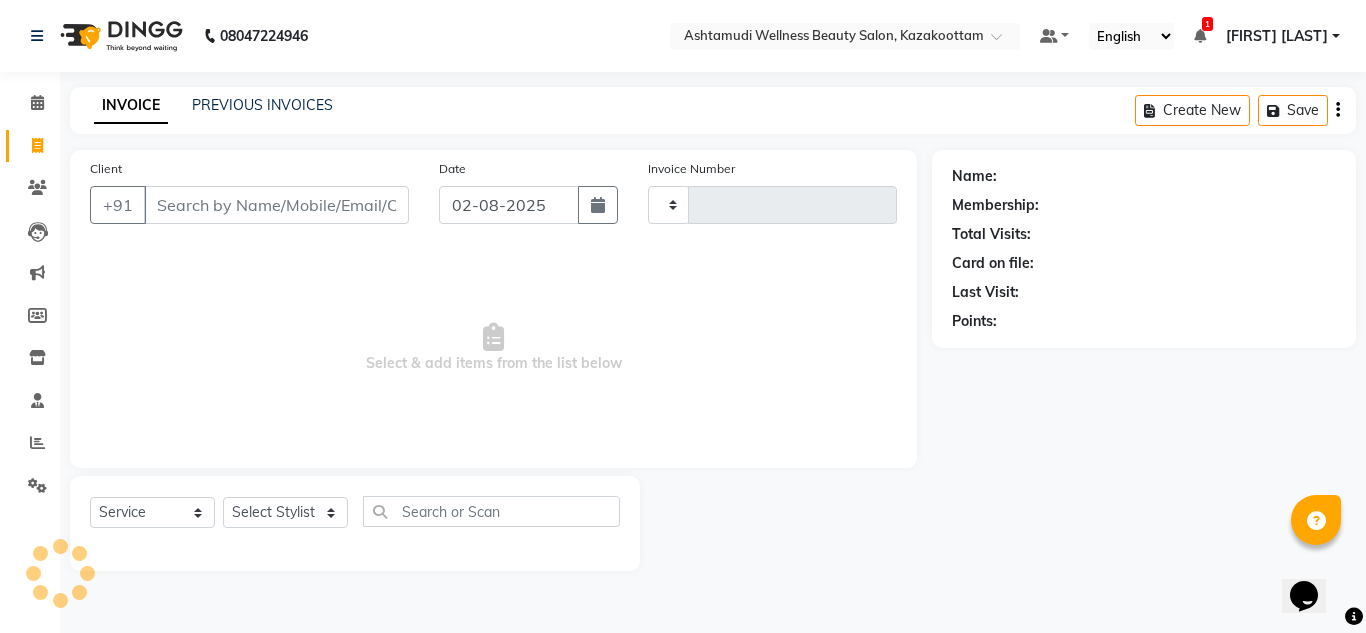 type on "2645" 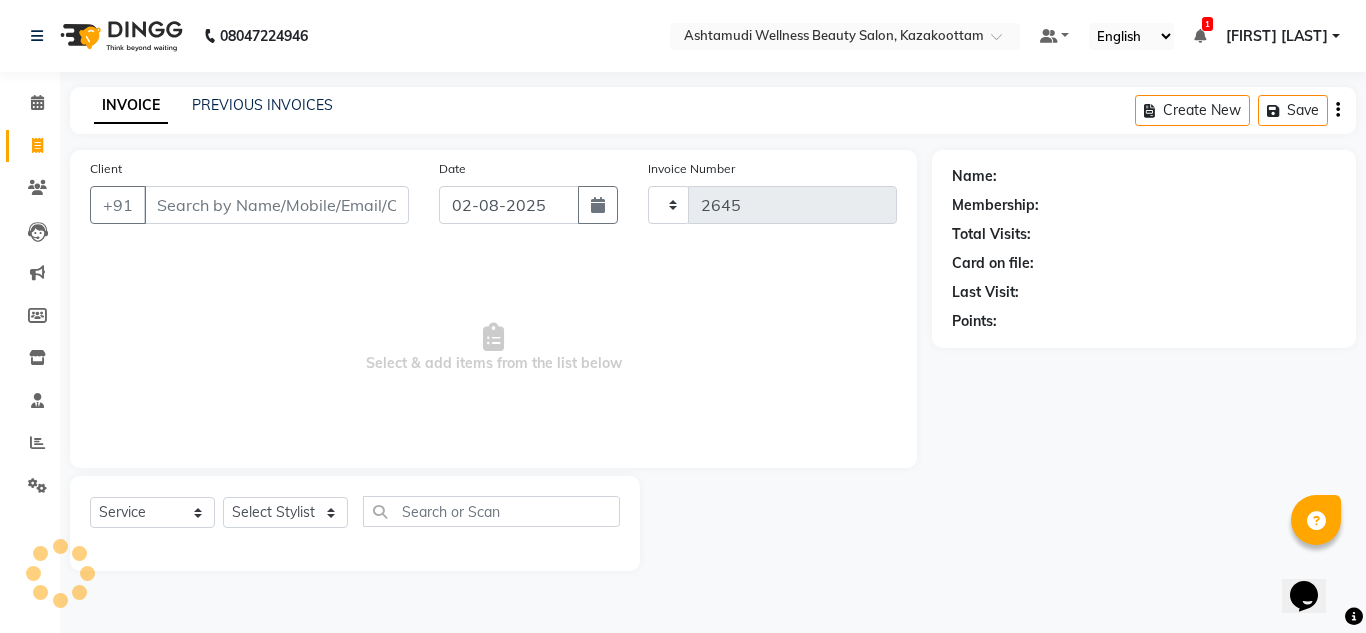 select on "4662" 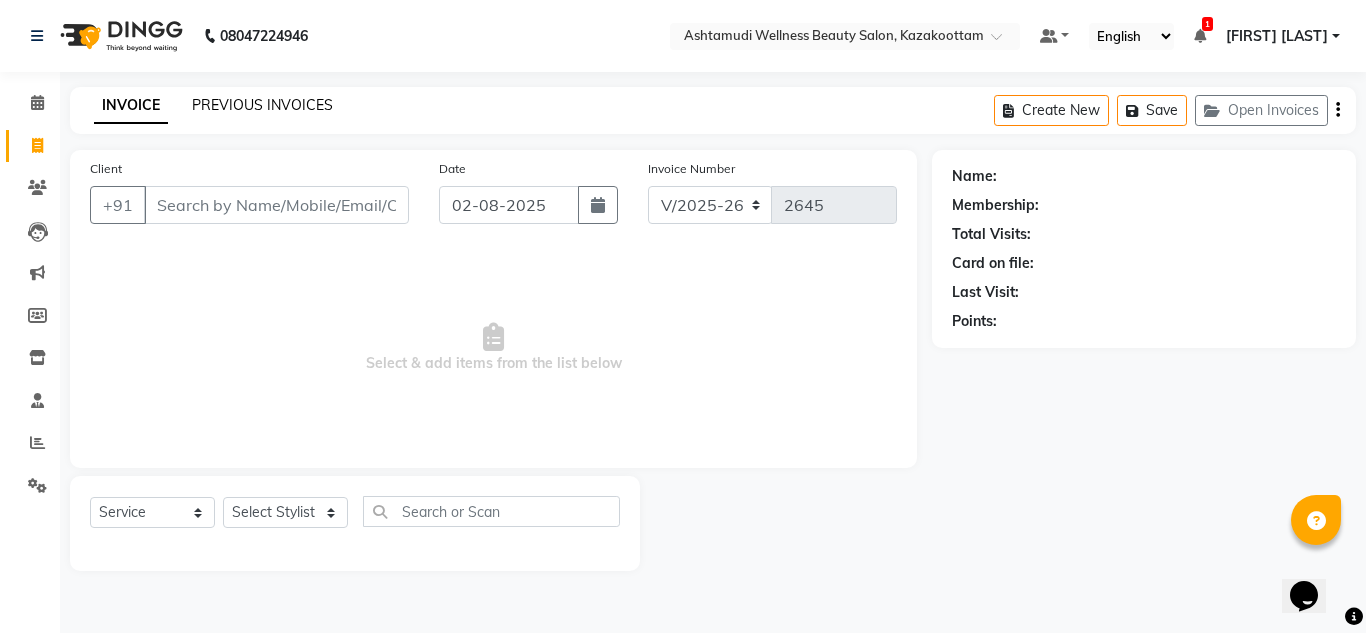 click on "PREVIOUS INVOICES" 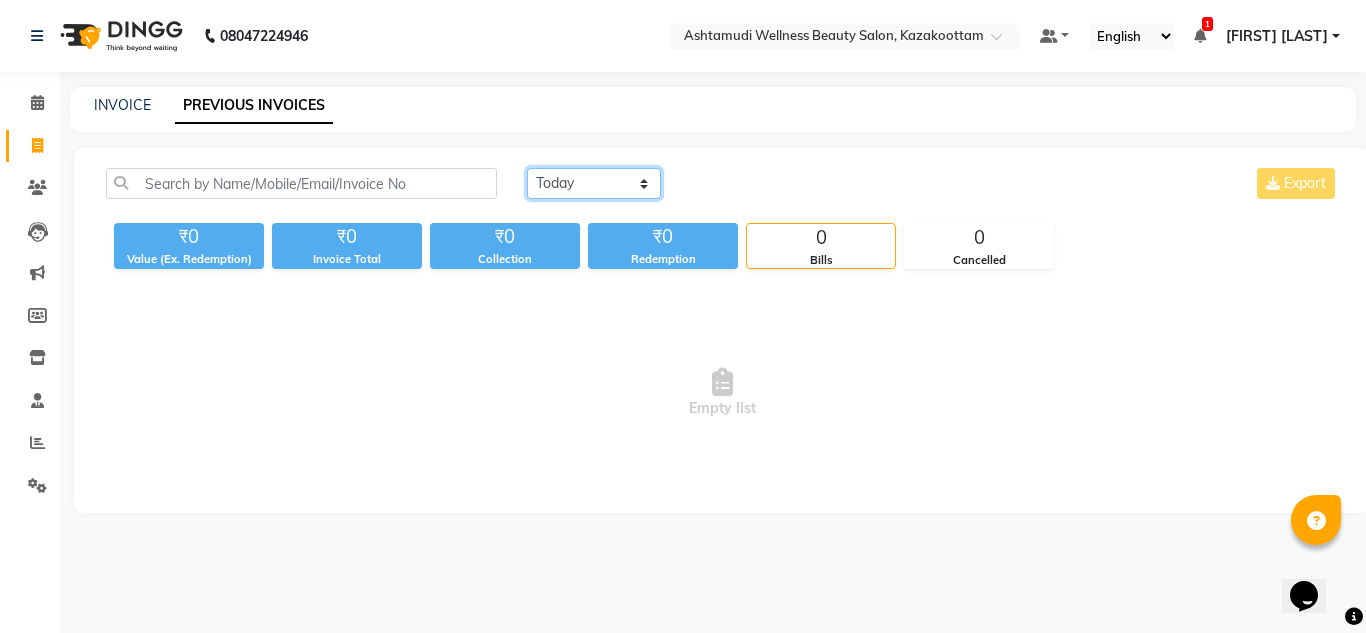 click on "Today Yesterday Custom Range" 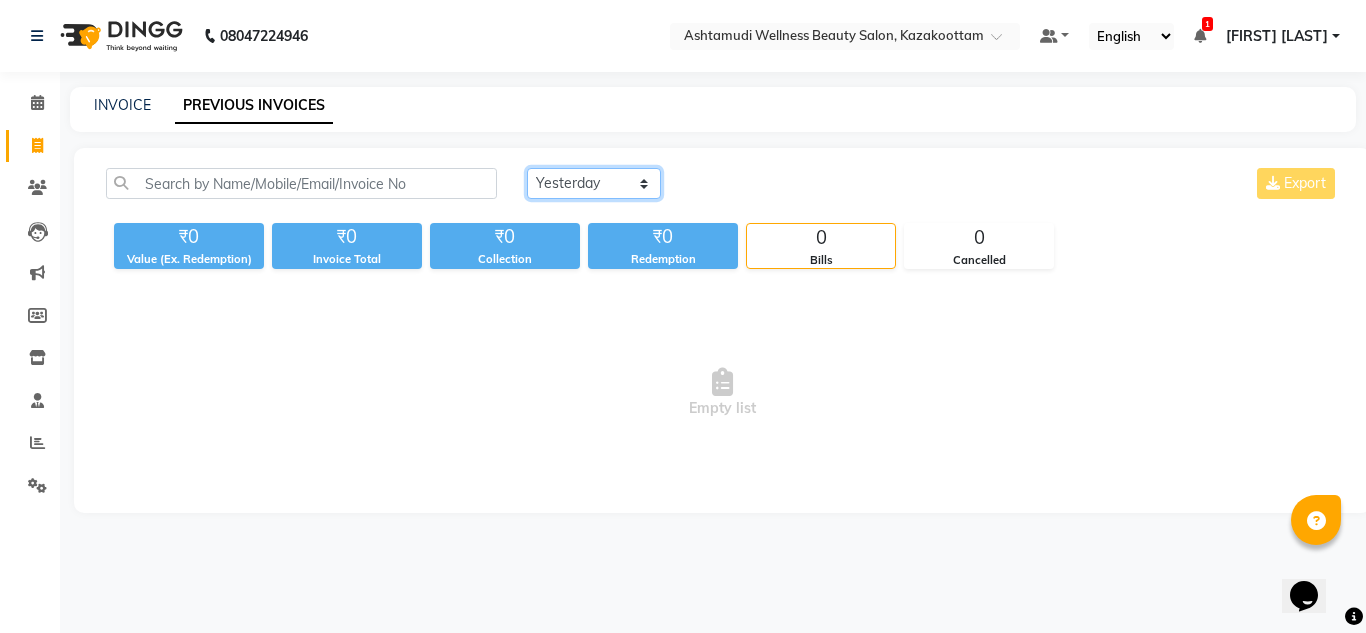 click on "Today Yesterday Custom Range" 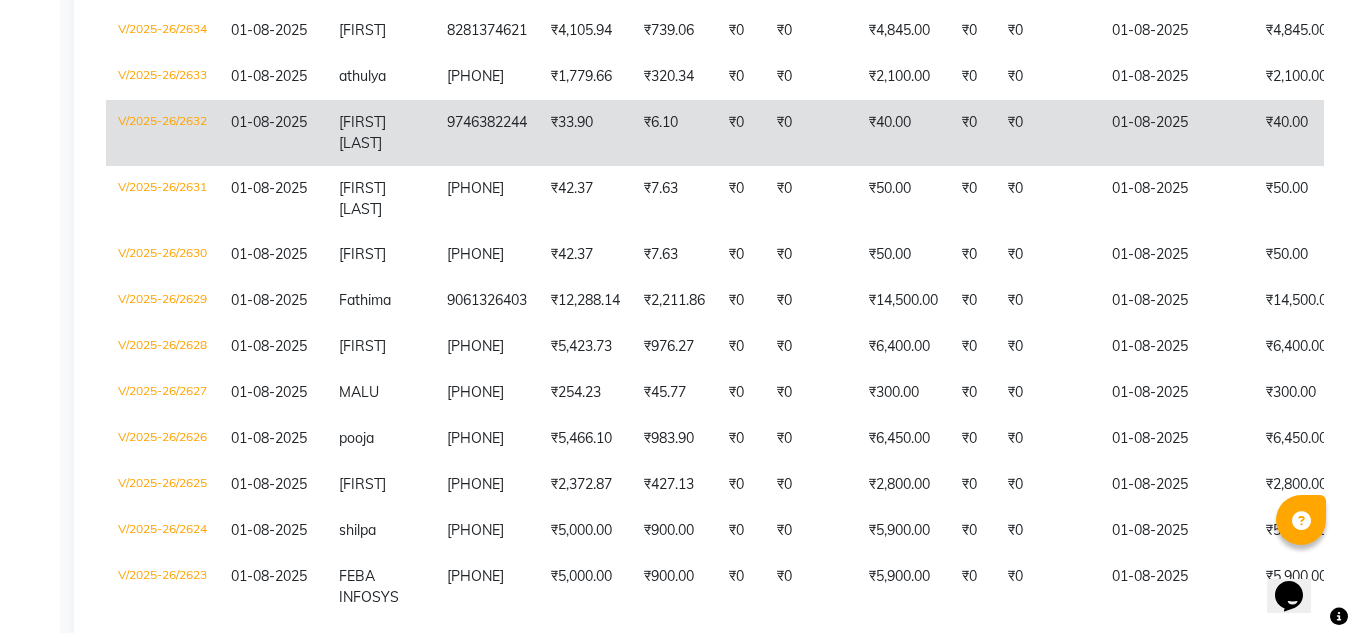 scroll, scrollTop: 900, scrollLeft: 0, axis: vertical 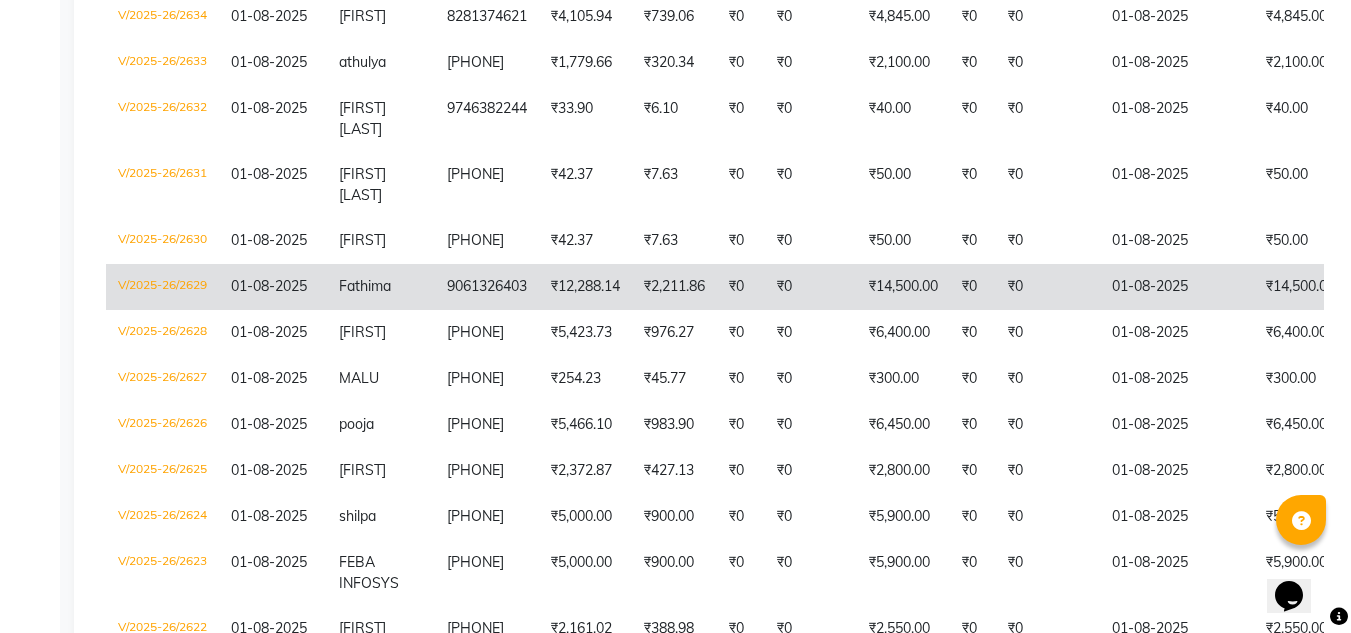 click on "V/2025-26/2629" 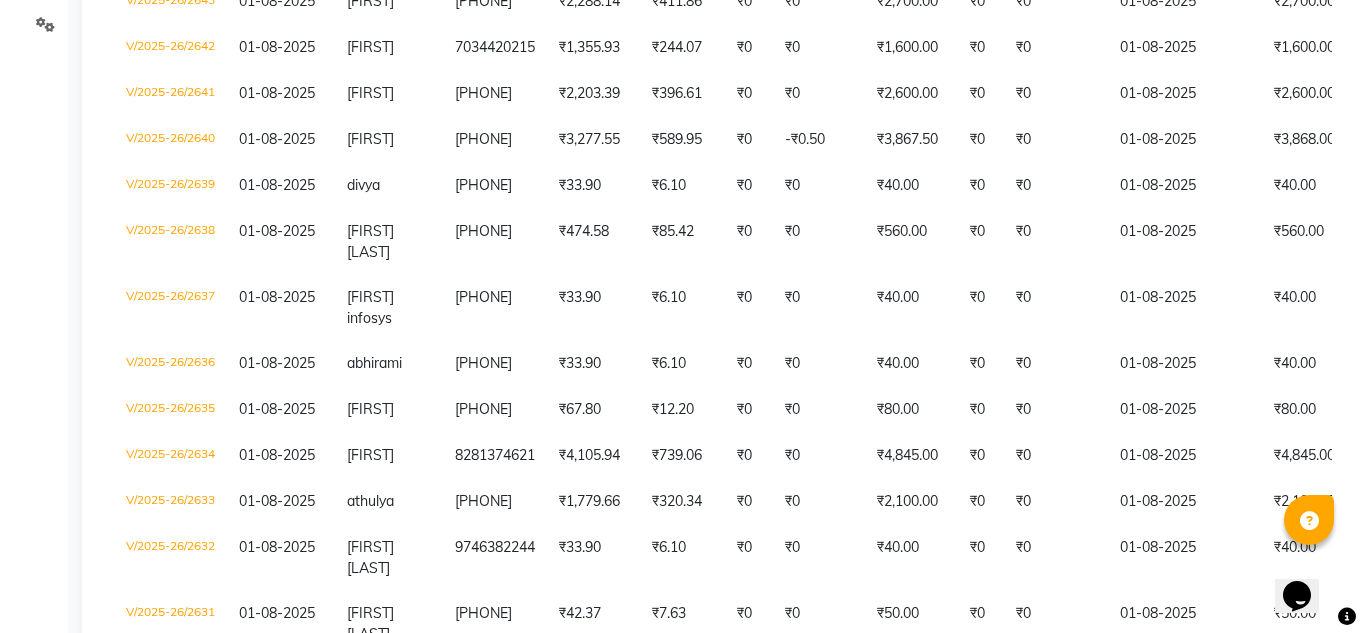 scroll, scrollTop: 0, scrollLeft: 0, axis: both 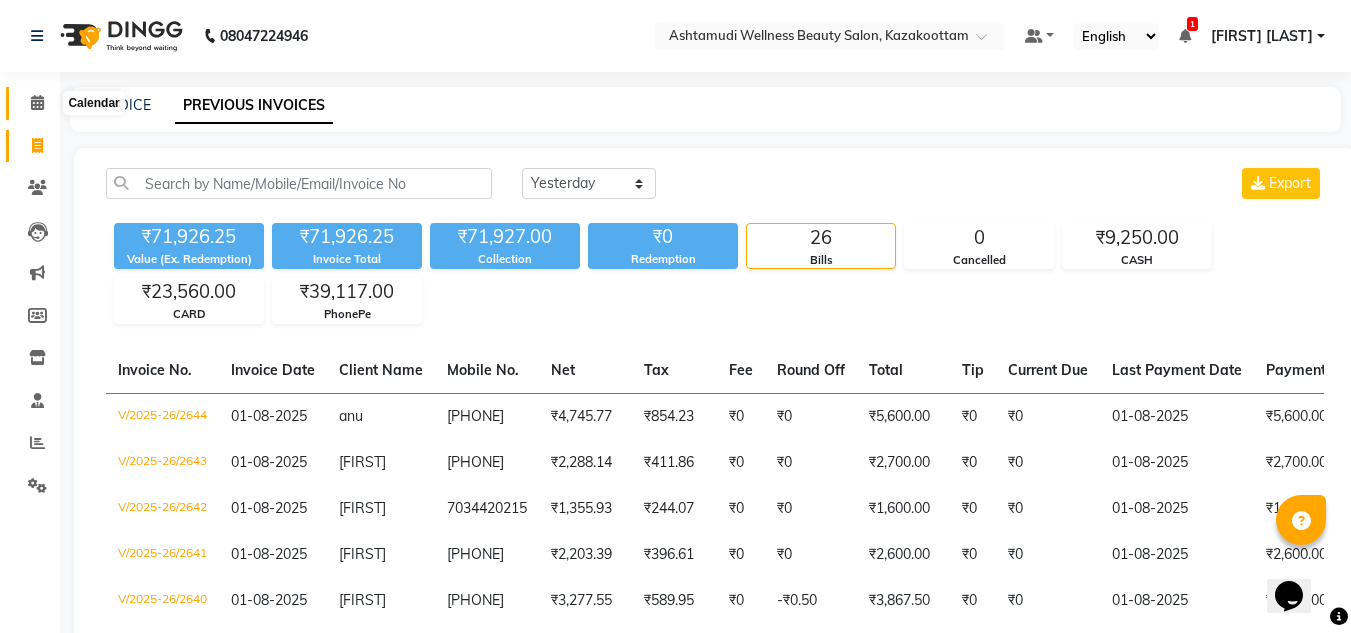 click 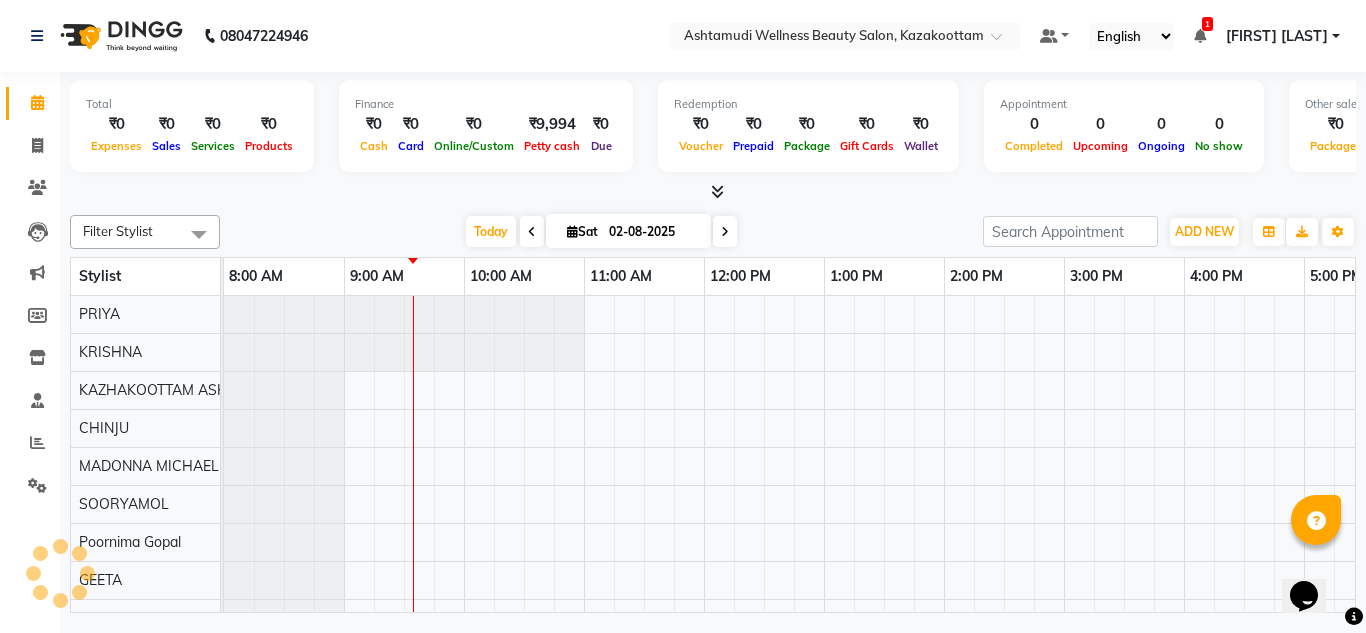 scroll, scrollTop: 0, scrollLeft: 0, axis: both 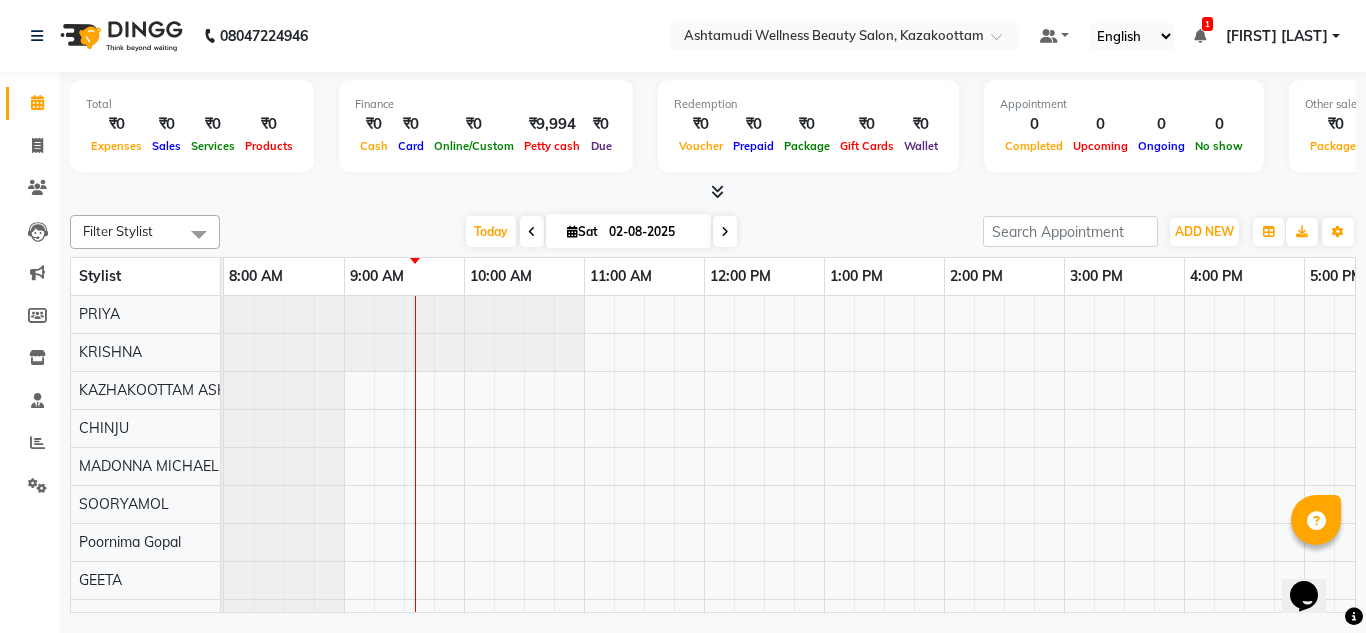 click at bounding box center [532, 231] 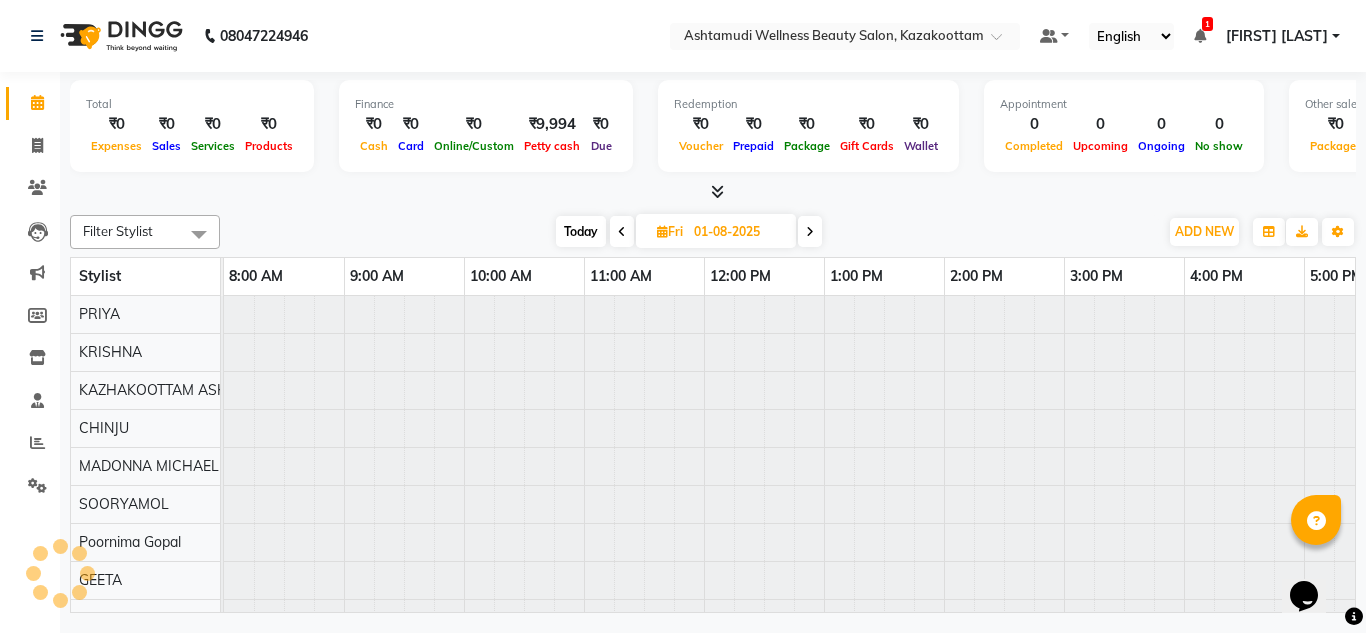 scroll, scrollTop: 0, scrollLeft: 121, axis: horizontal 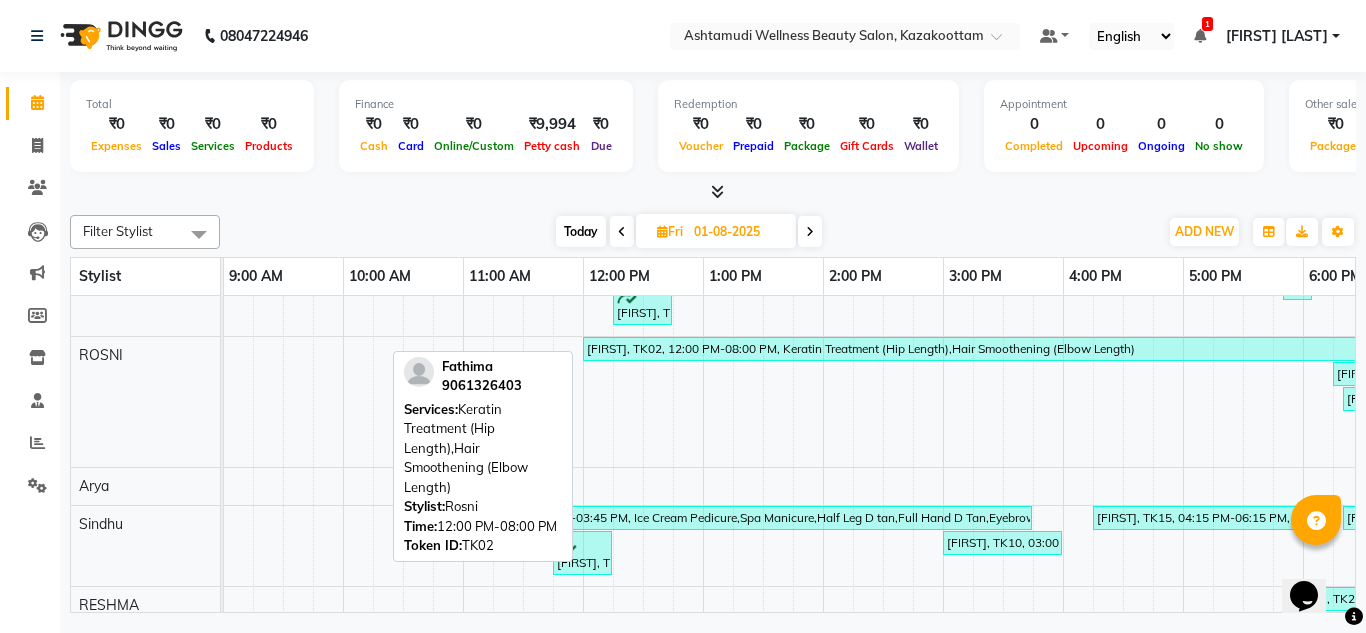 click on "[FIRST], TK02, 12:00 PM-08:00 PM, Keratin Treatment (Hip Length),Hair Smoothening (Elbow Length)" at bounding box center [1062, 349] 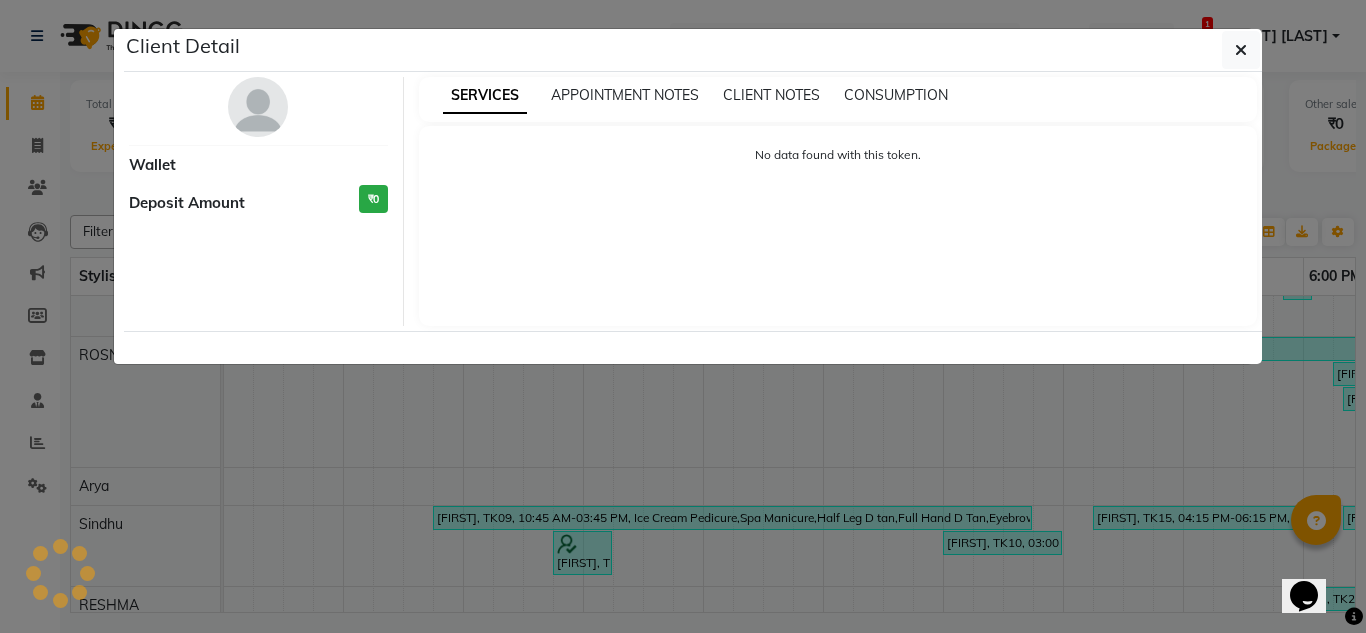select on "3" 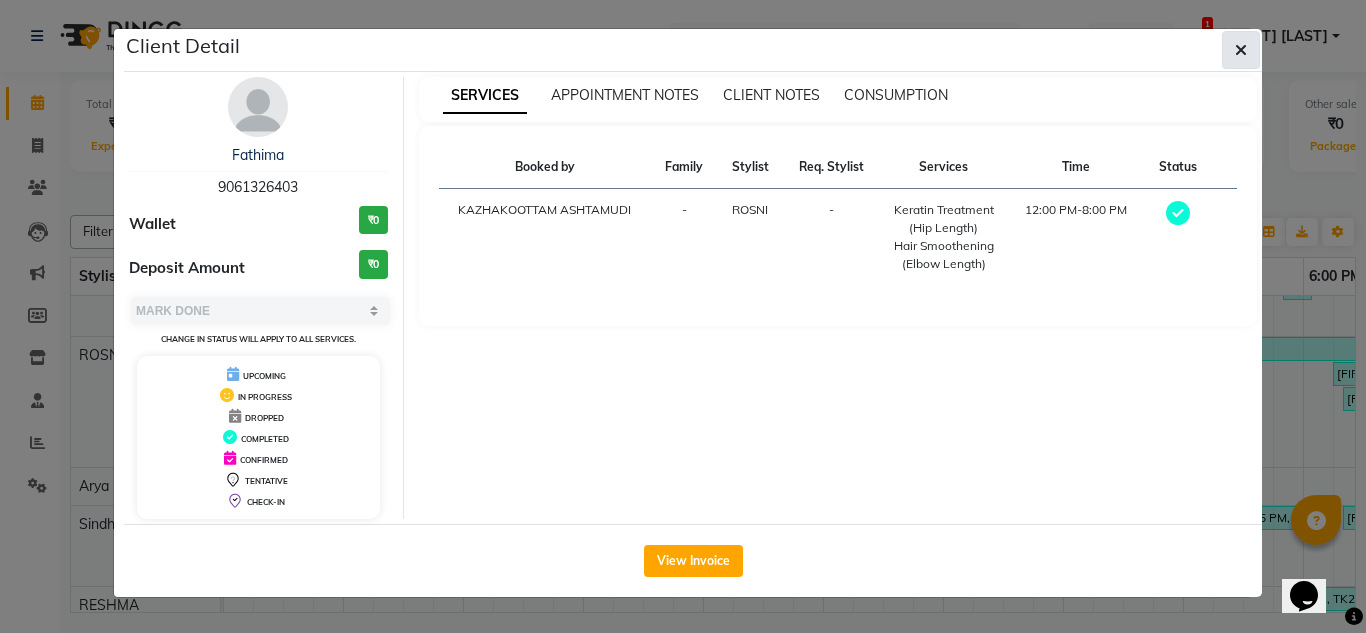 click 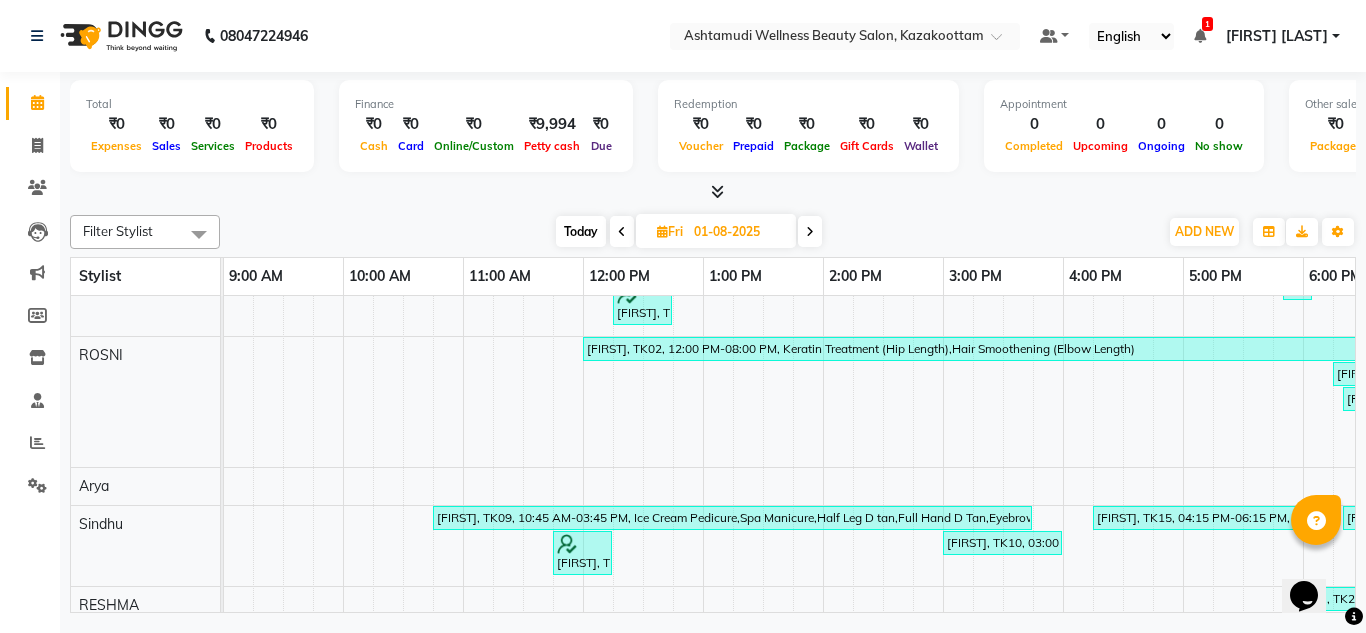 scroll, scrollTop: 500, scrollLeft: 121, axis: both 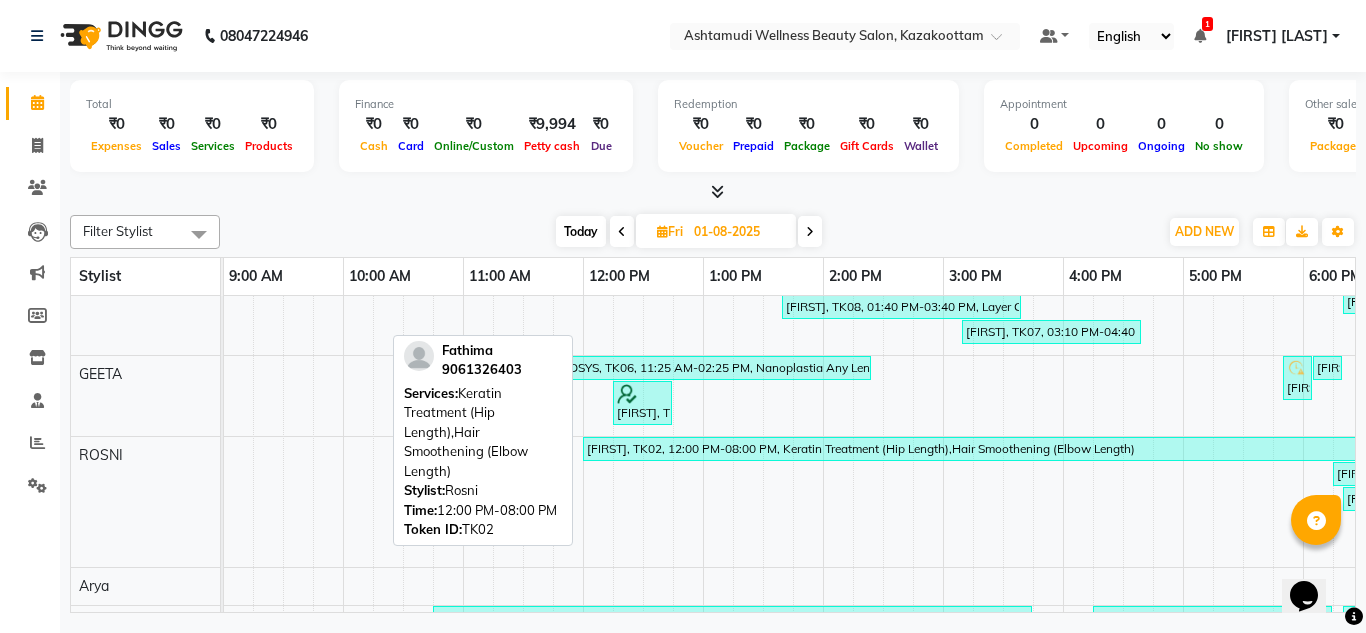 click on "[FIRST], TK02, 12:00 PM-08:00 PM, Keratin Treatment (Hip Length),Hair Smoothening (Elbow Length)" at bounding box center [1062, 449] 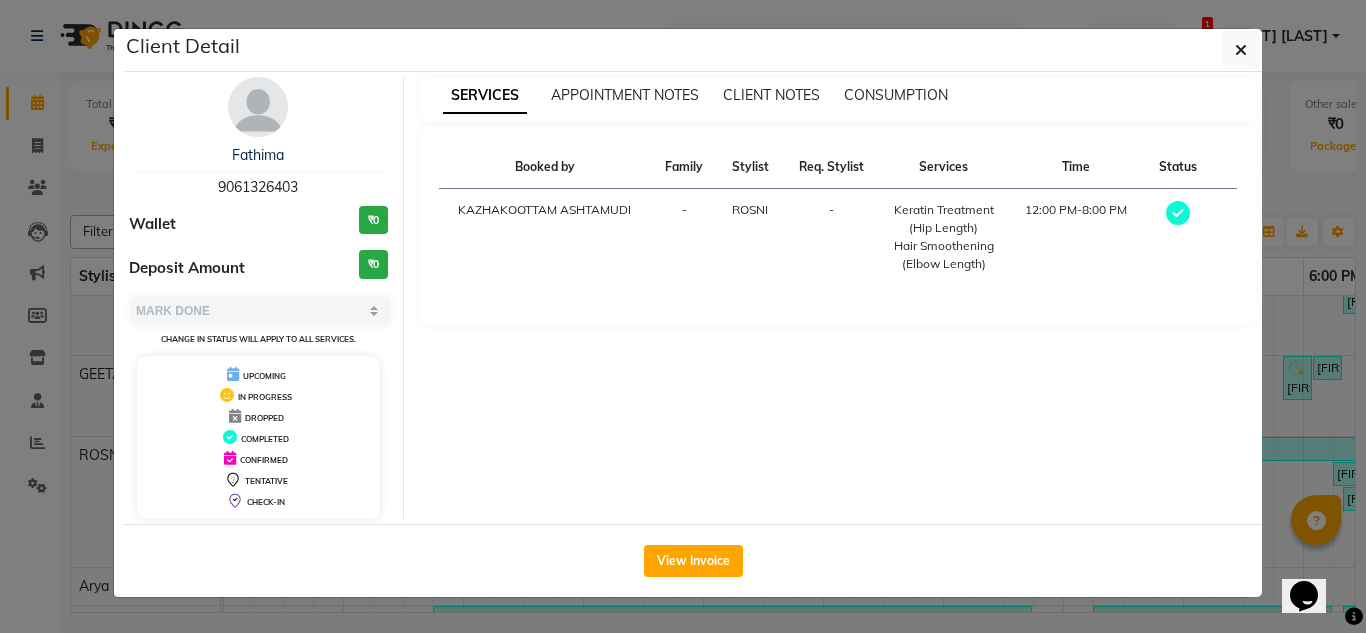 drag, startPoint x: 305, startPoint y: 185, endPoint x: 213, endPoint y: 188, distance: 92.0489 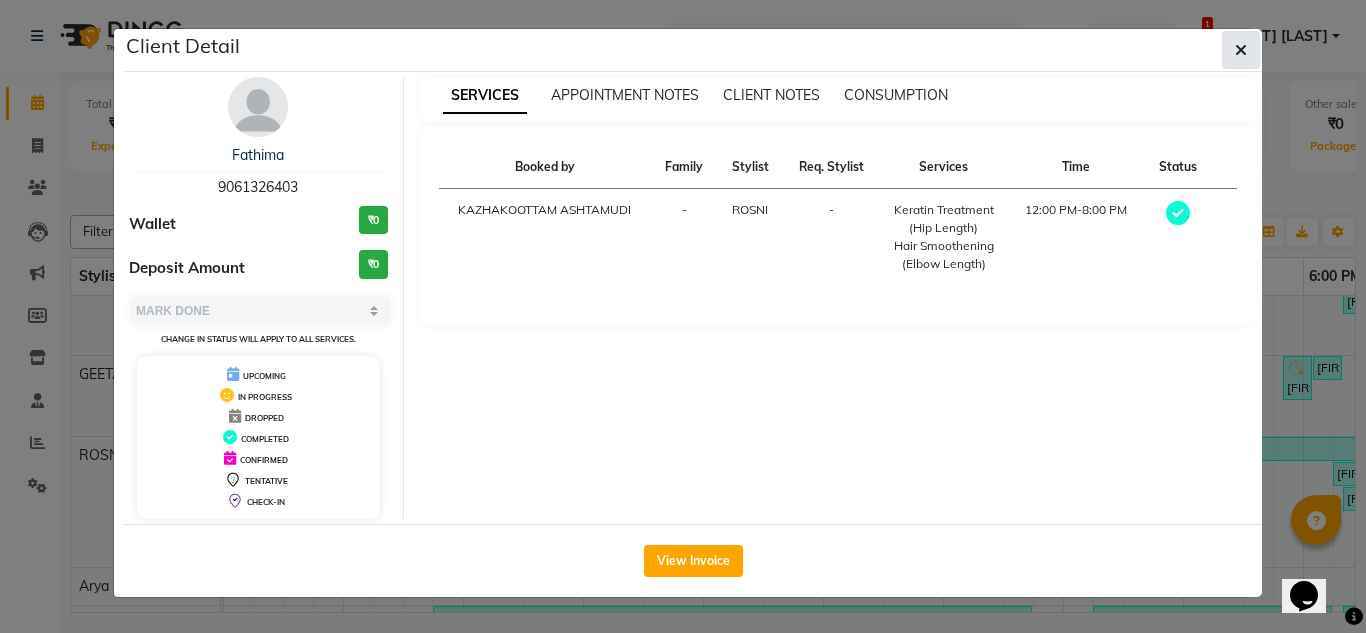 click 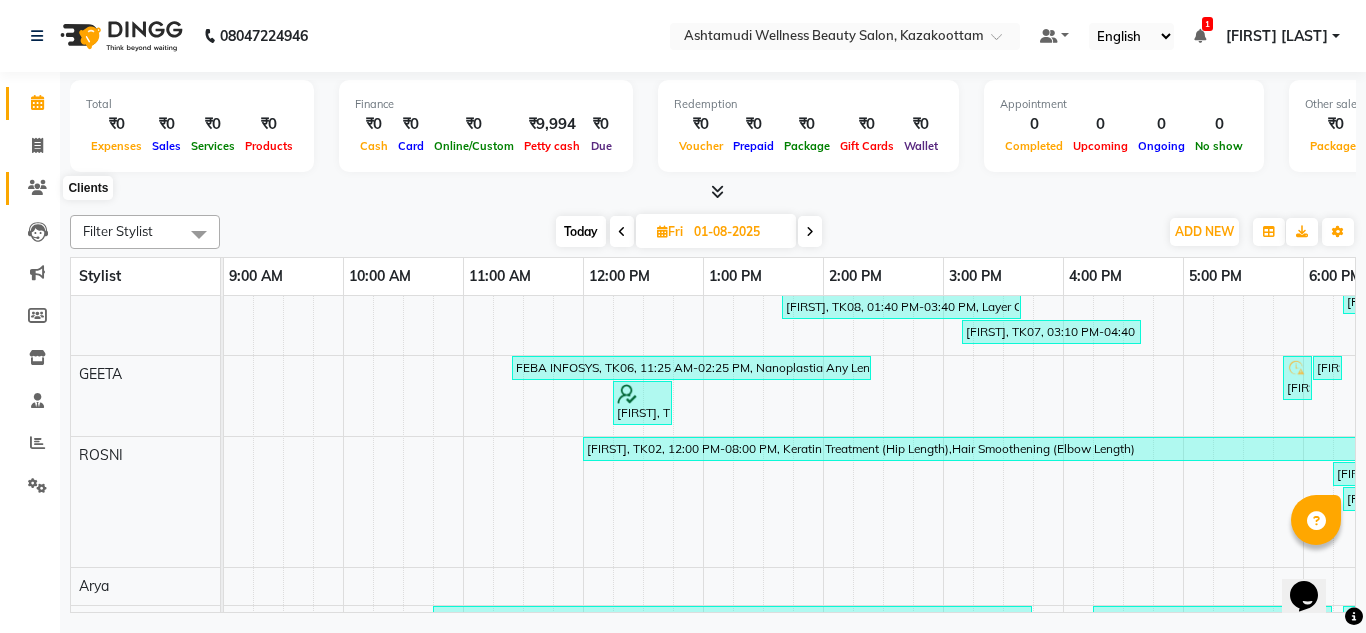 click 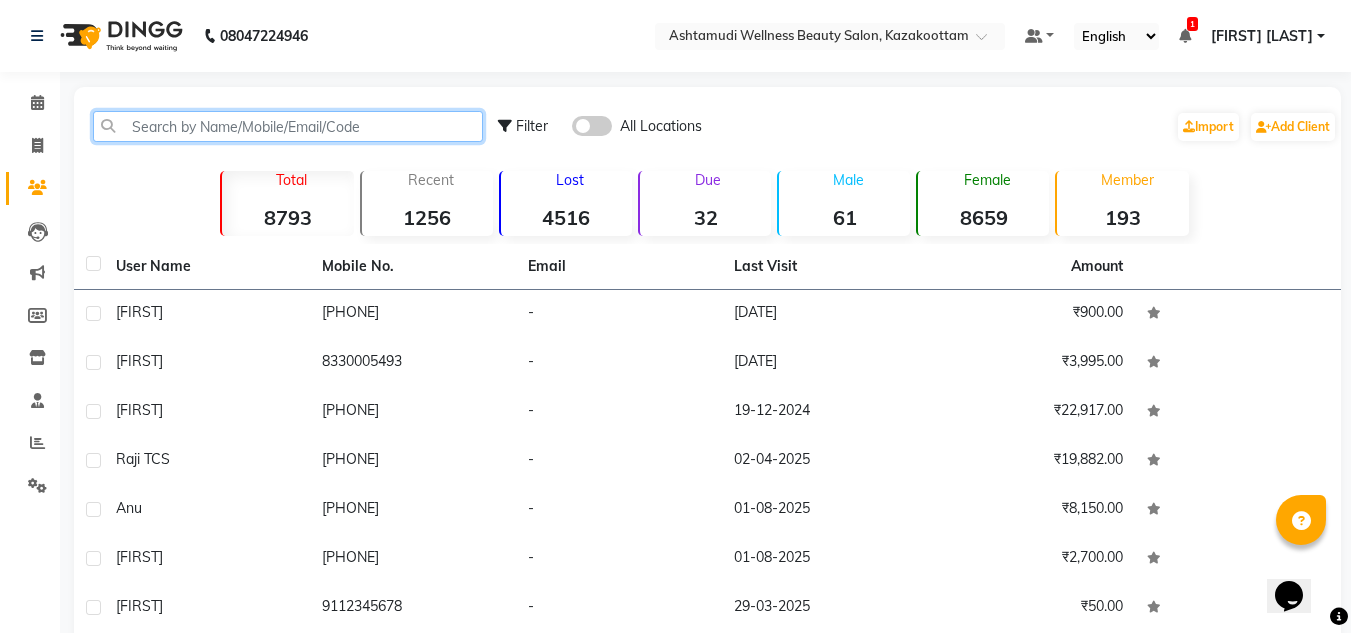click 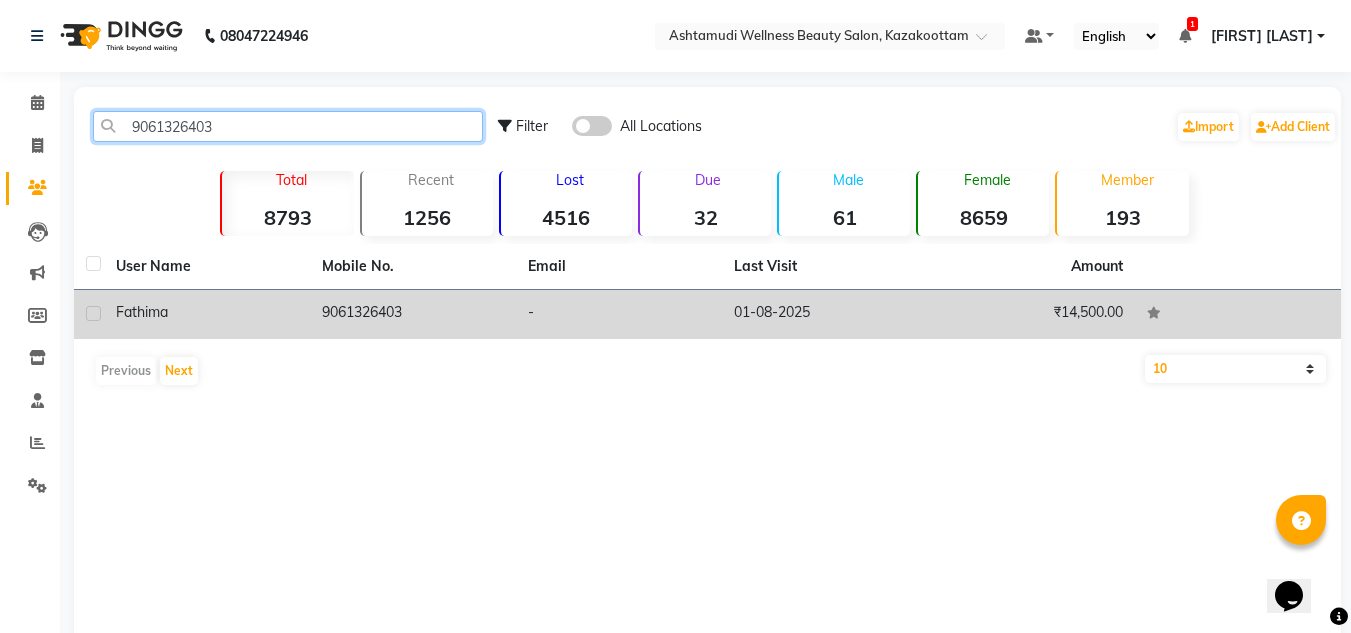type on "9061326403" 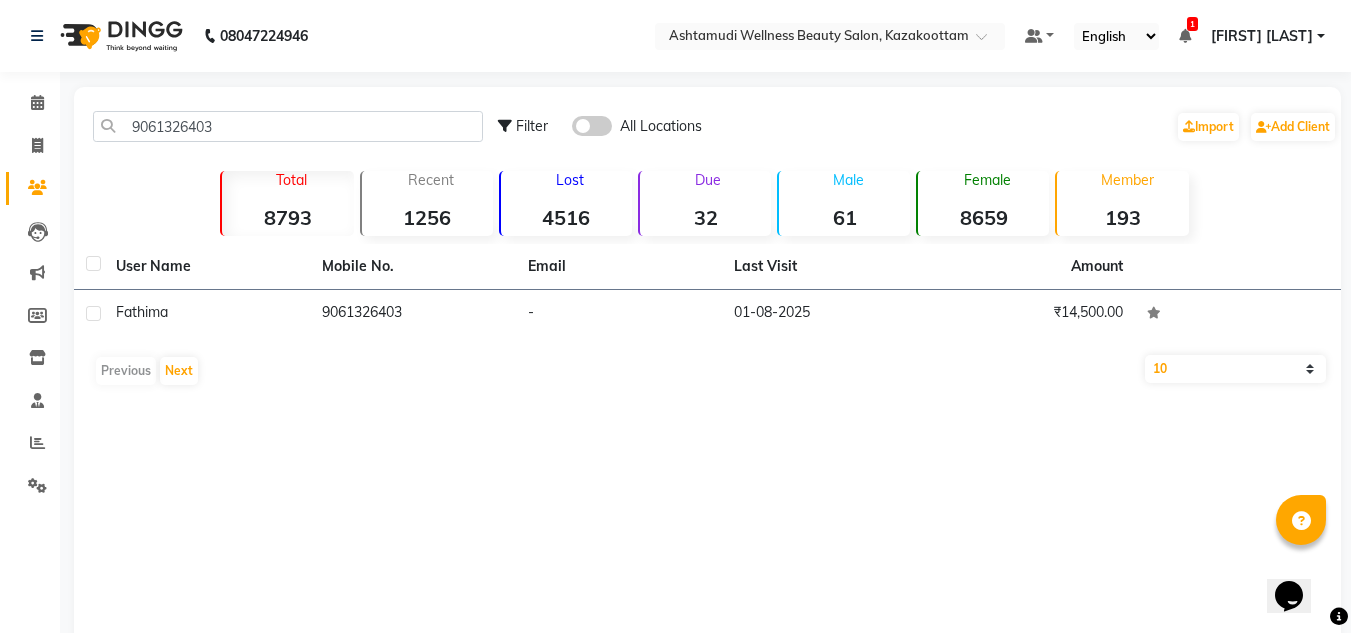 click on "Fathima" 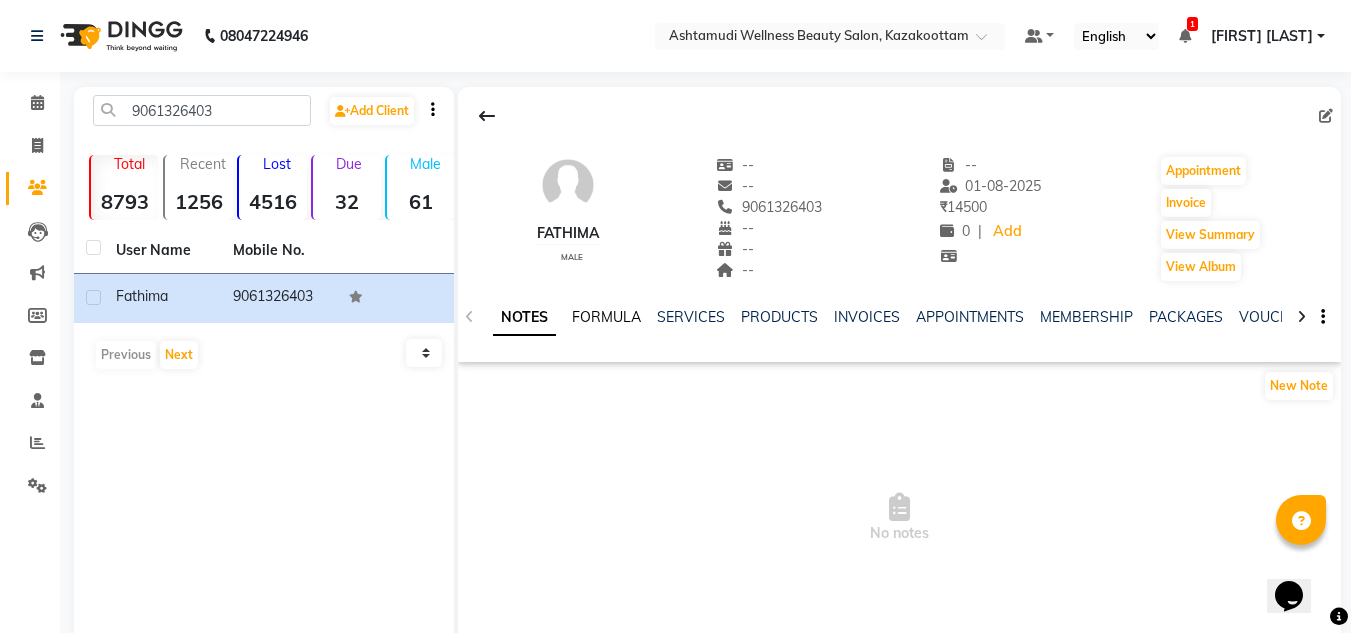 click on "FORMULA" 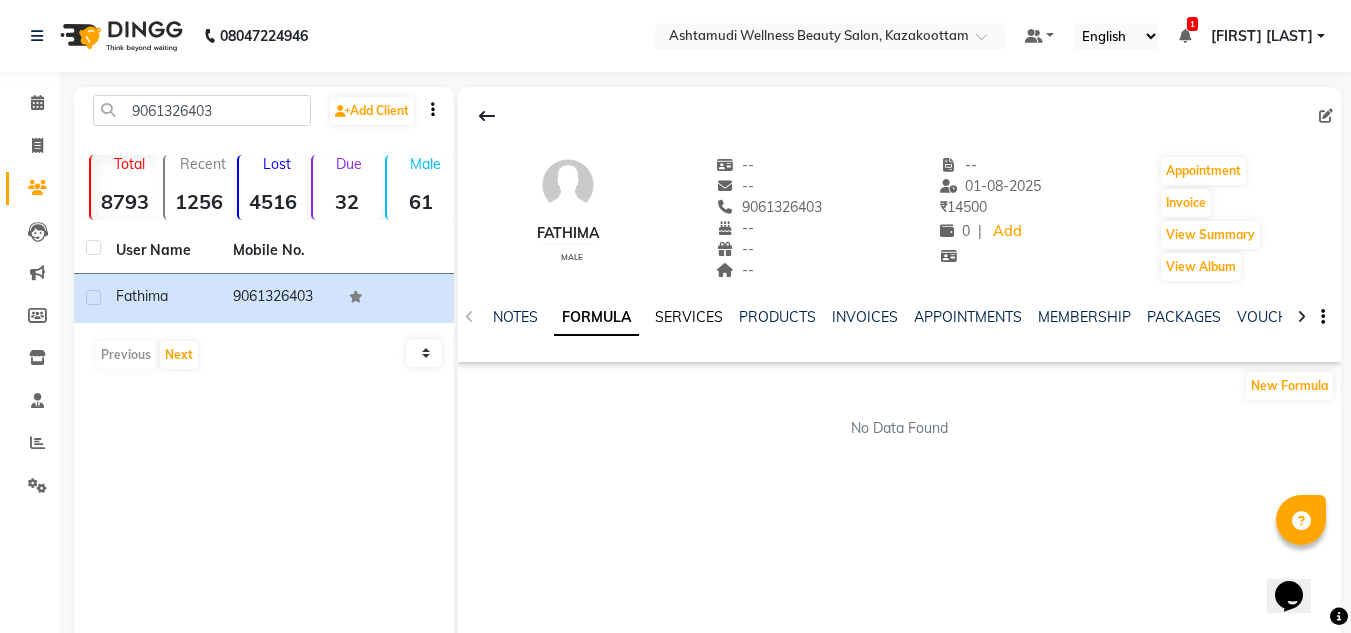 click on "SERVICES" 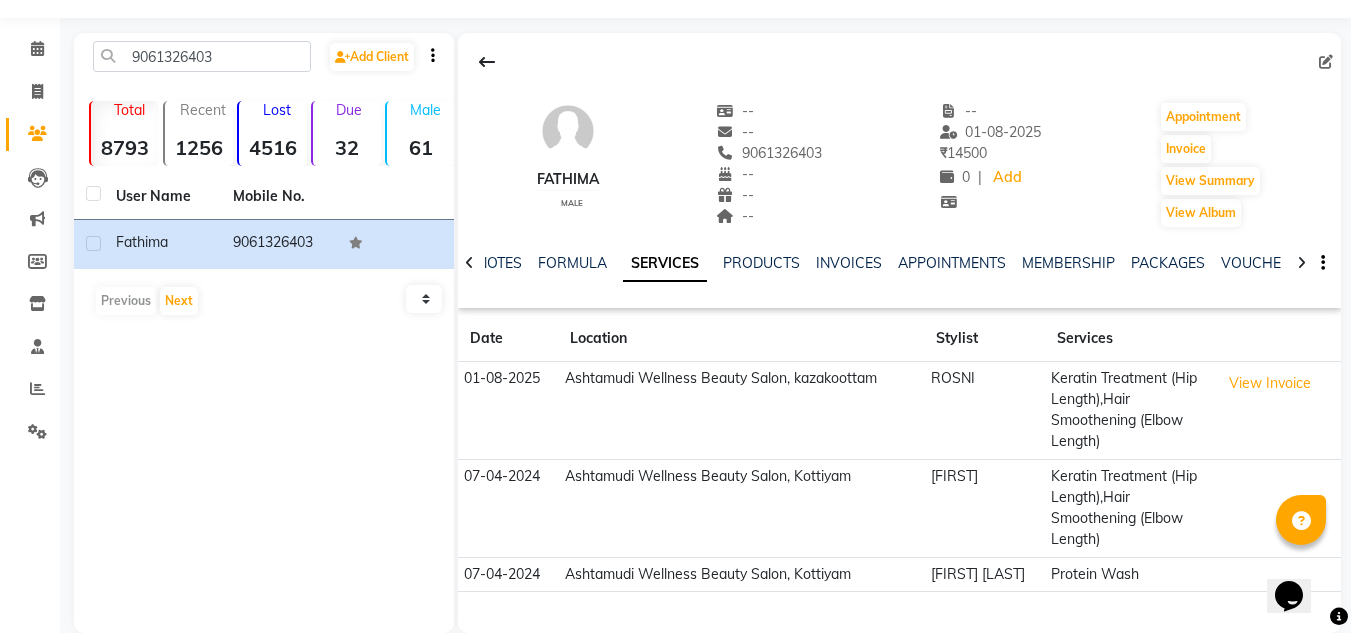 scroll, scrollTop: 84, scrollLeft: 0, axis: vertical 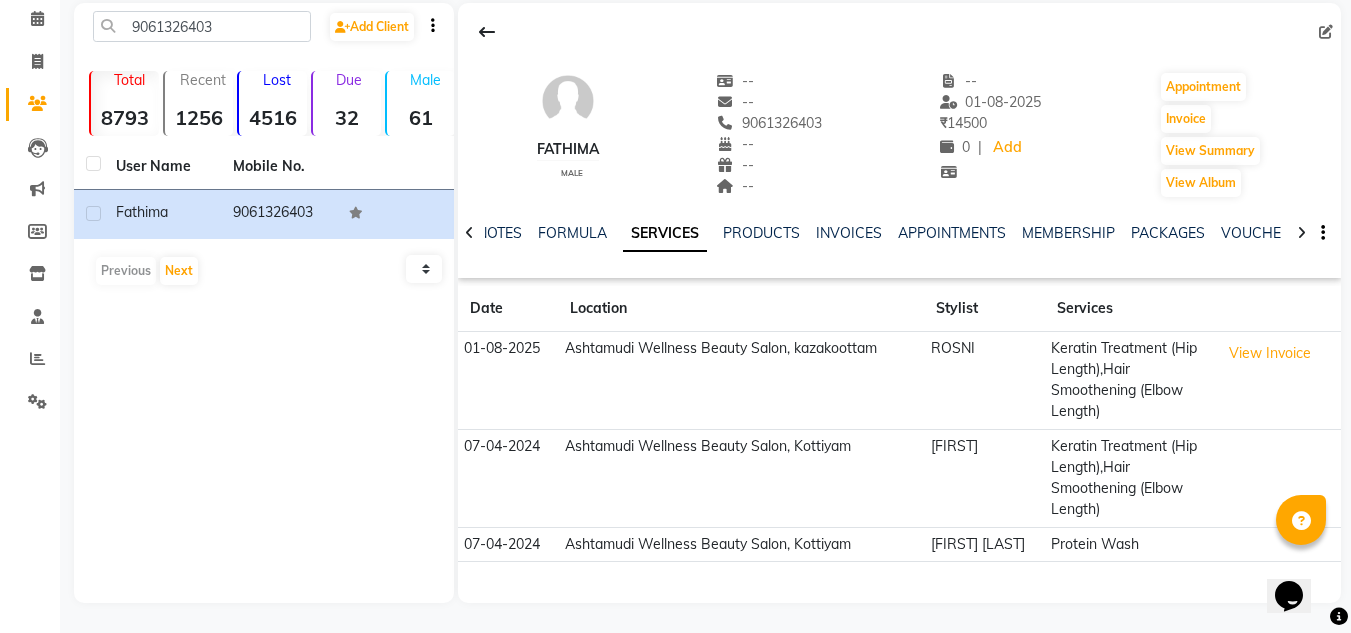 click on "Keratin Treatment (Hip Length),Hair Smoothening (Elbow Length)" 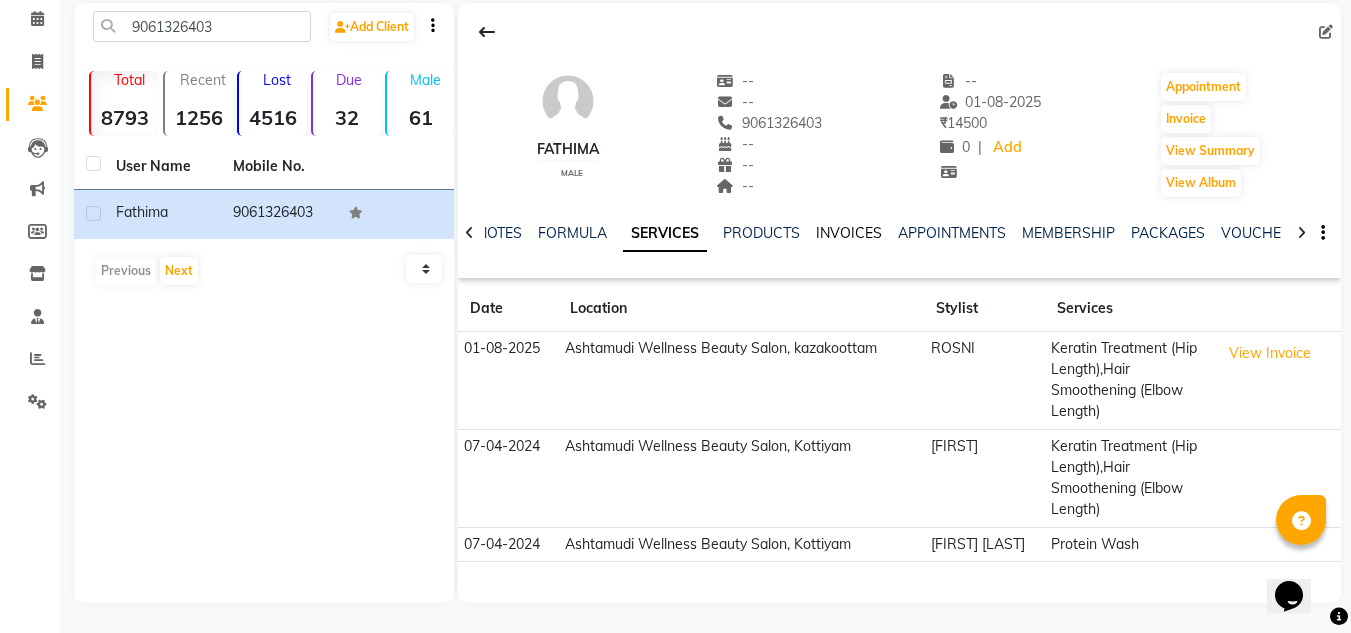 click on "INVOICES" 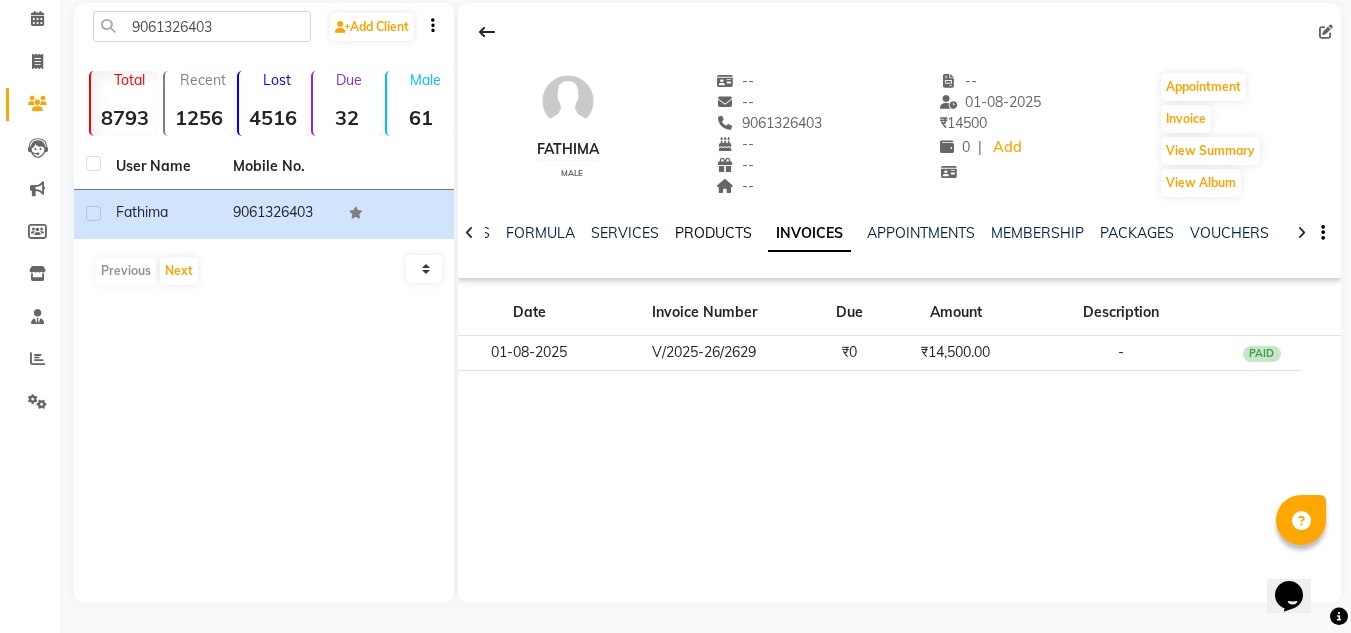 click on "PRODUCTS" 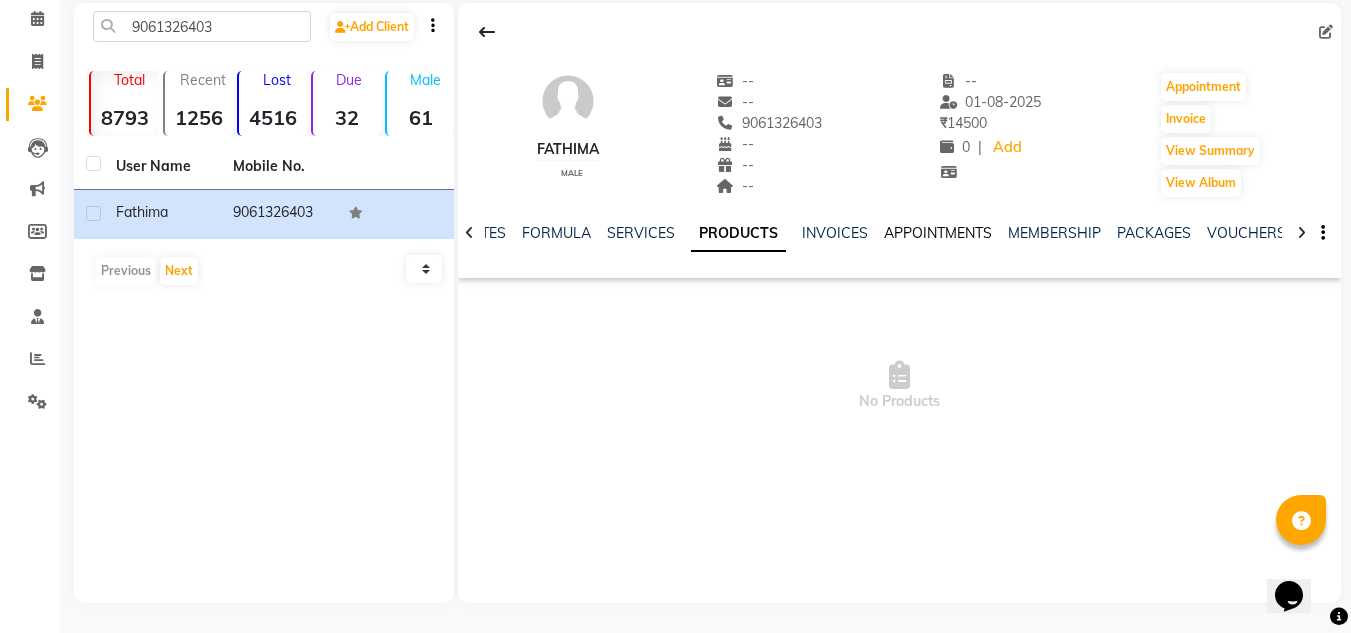 click on "APPOINTMENTS" 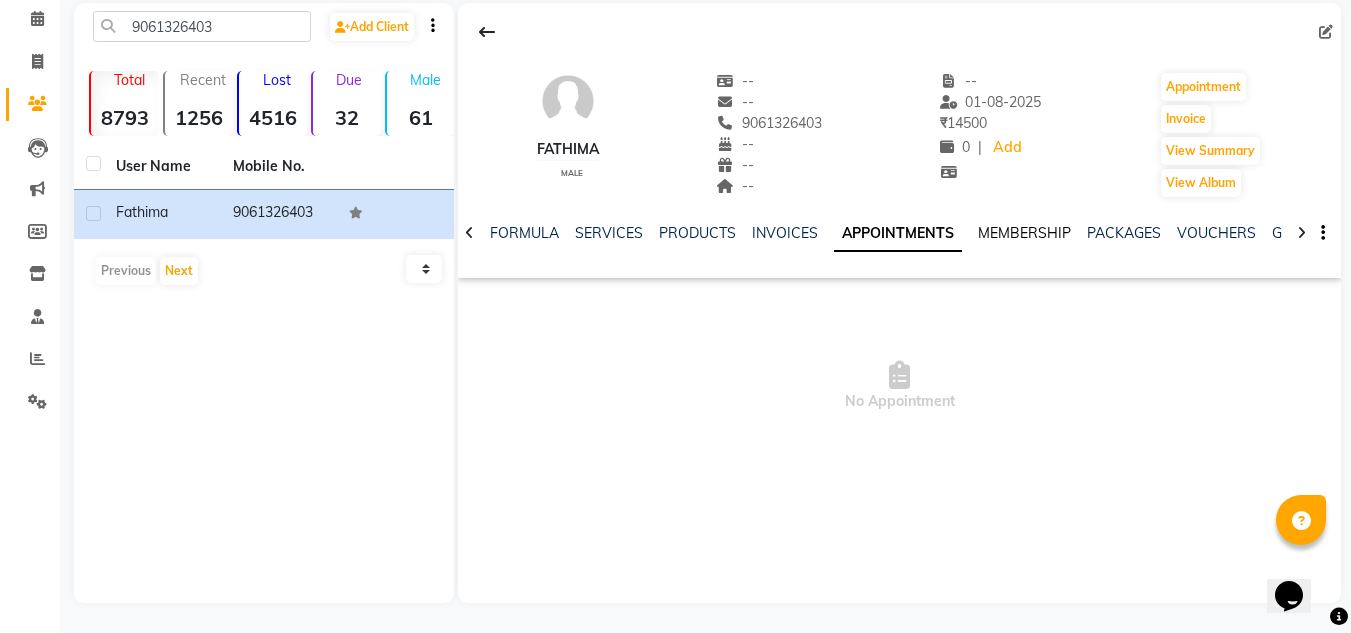 click on "MEMBERSHIP" 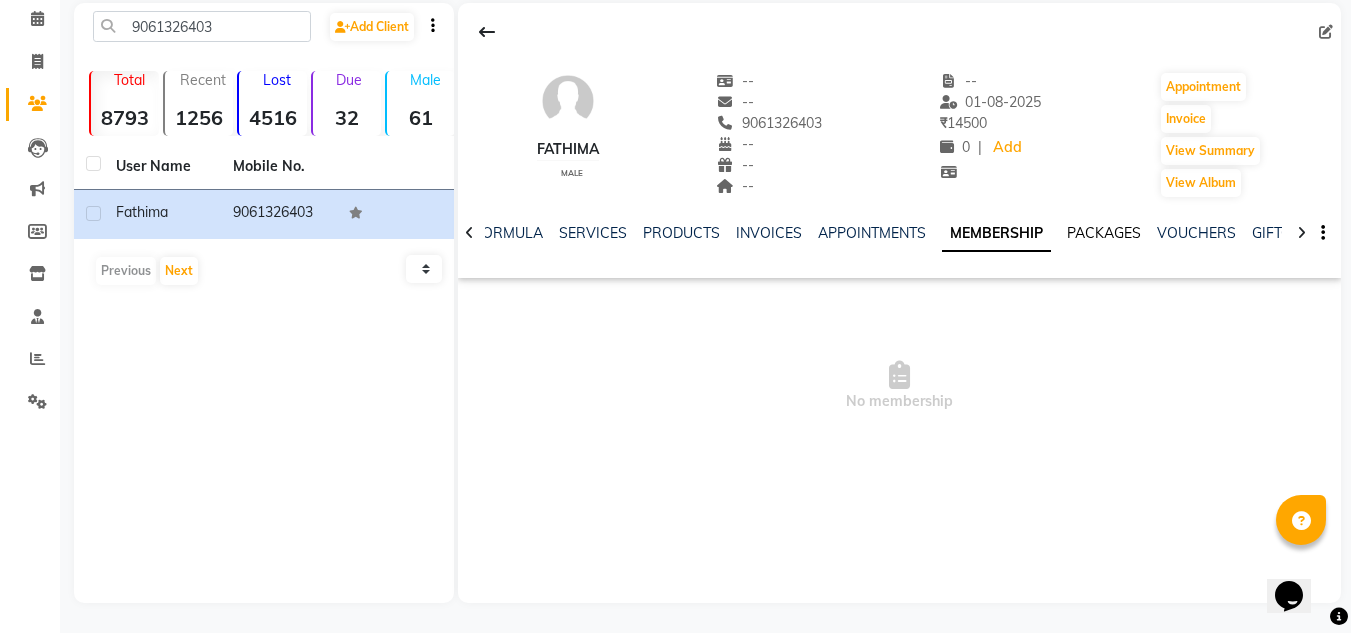 click on "PACKAGES" 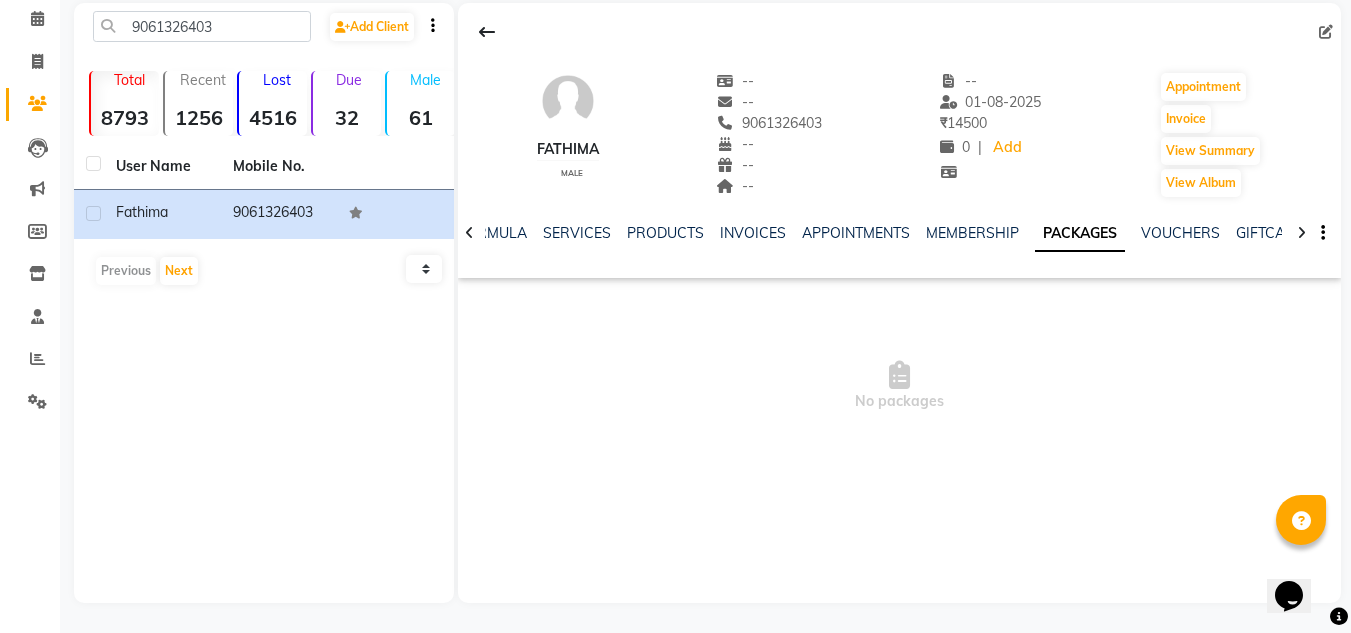 click on "VOUCHERS" 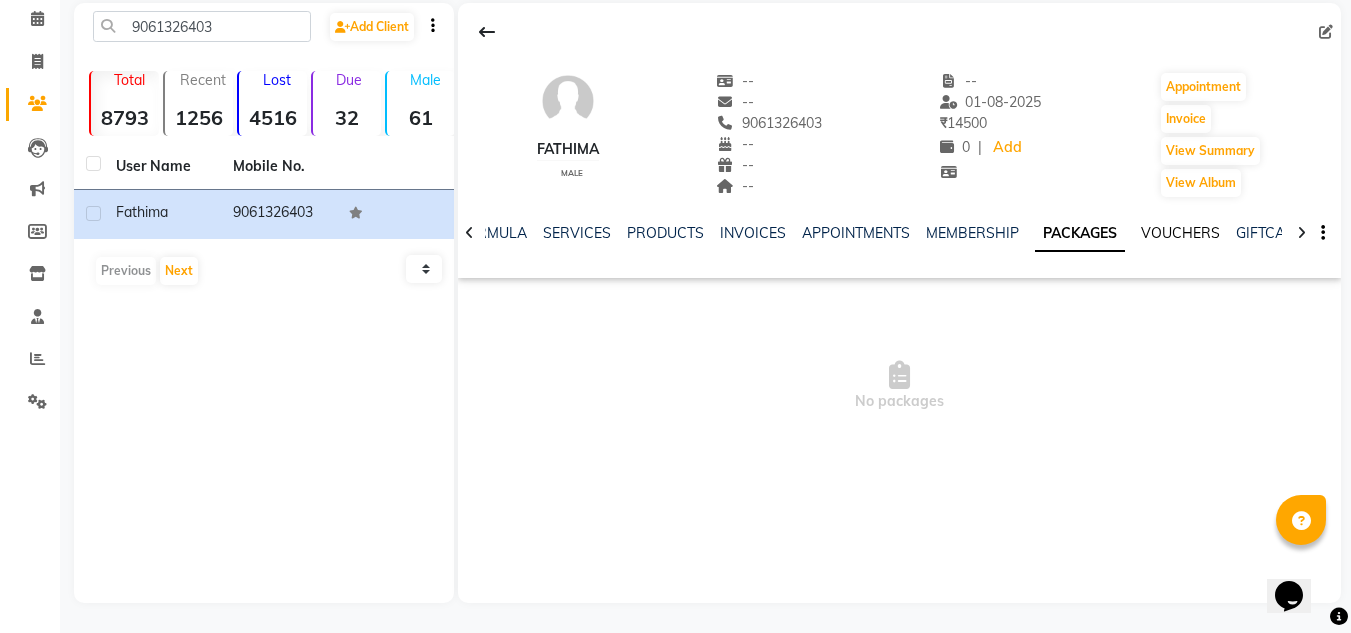 click on "VOUCHERS" 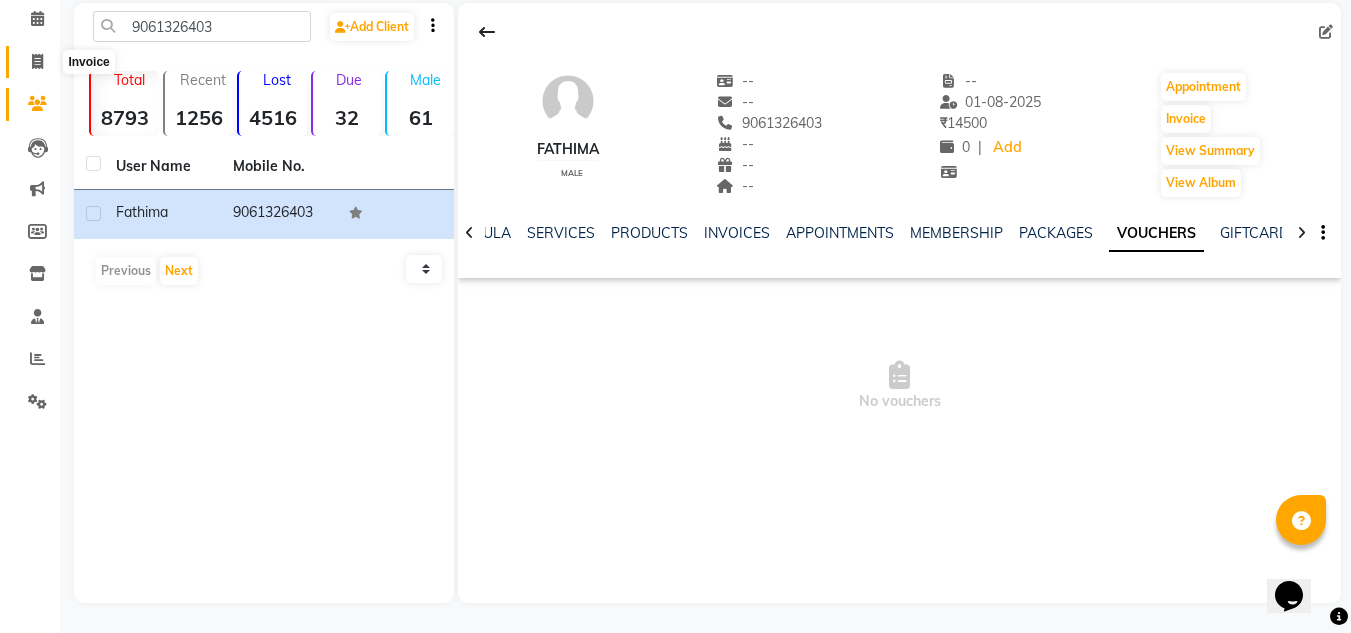 click 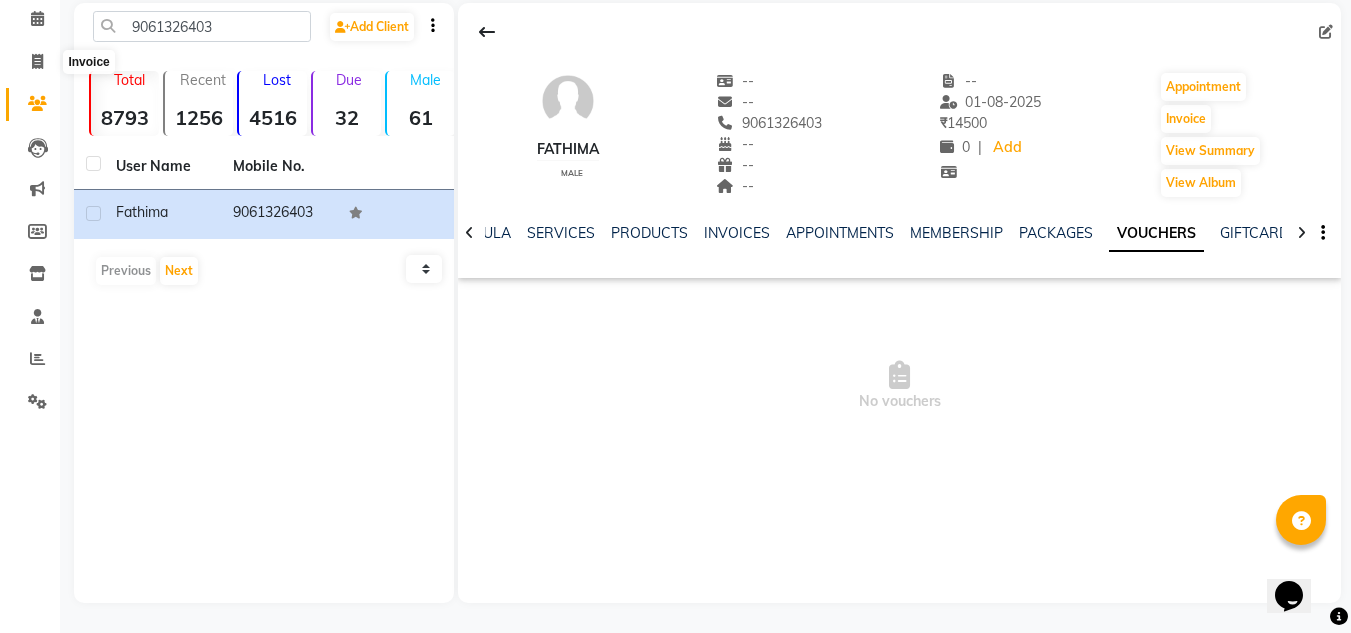 select on "4662" 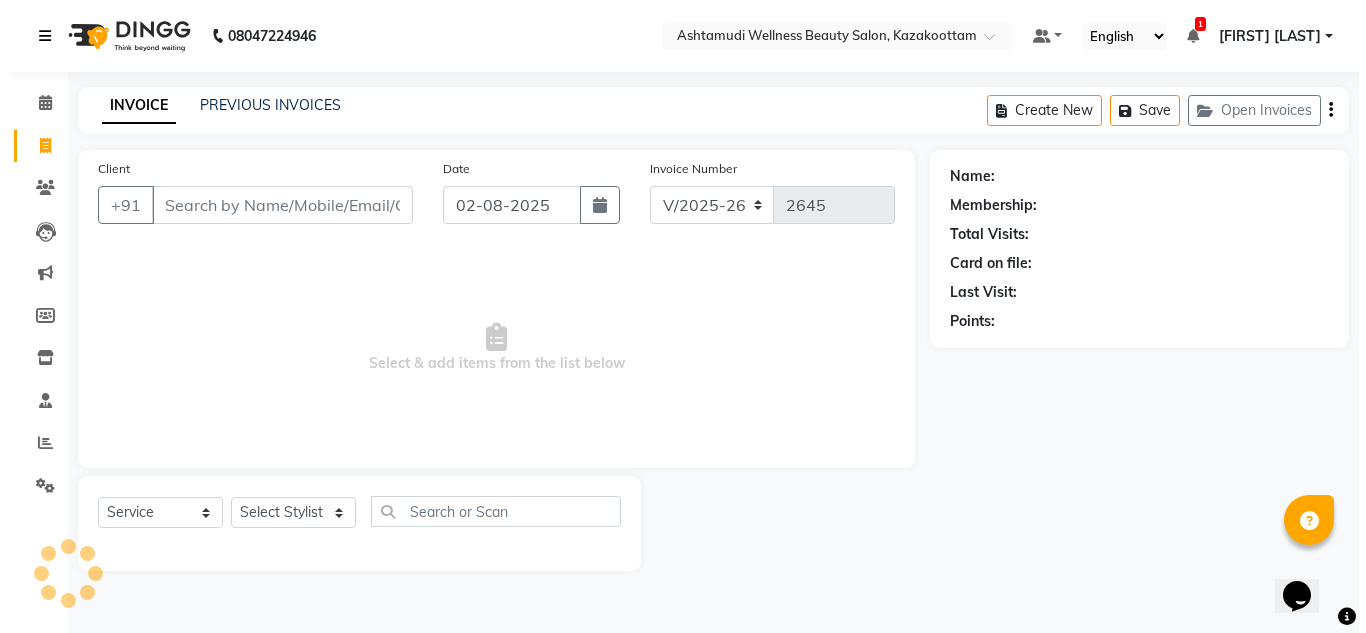 scroll, scrollTop: 0, scrollLeft: 0, axis: both 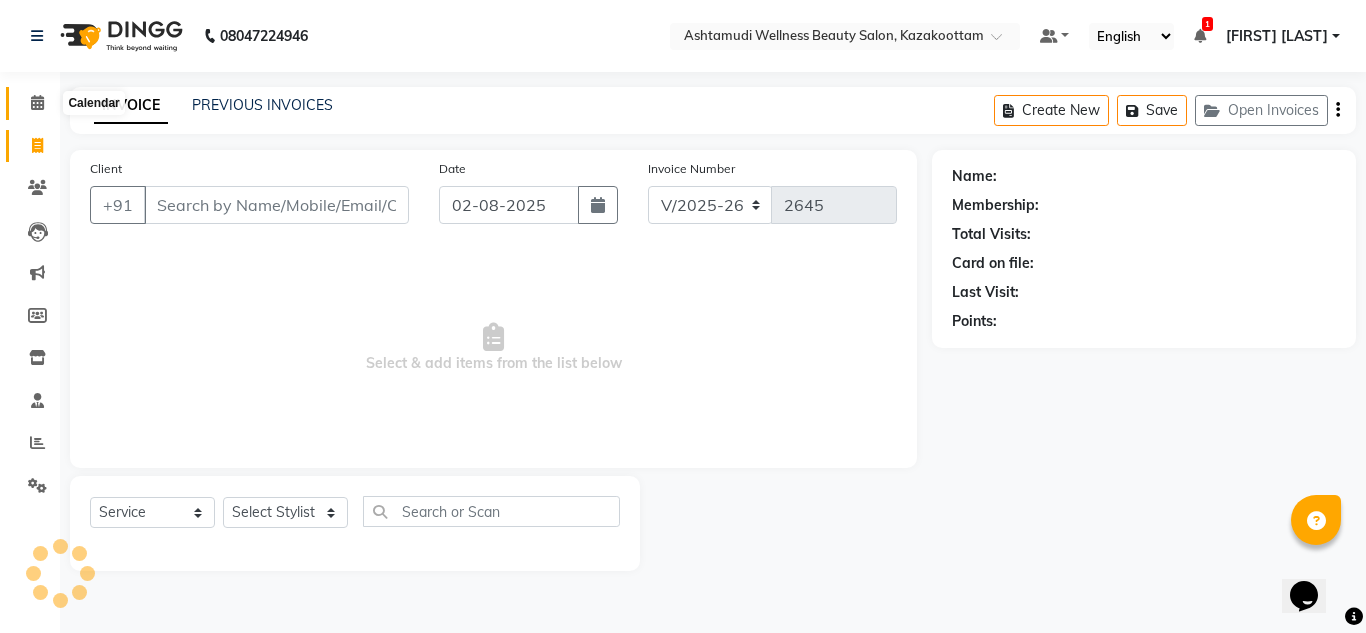 click 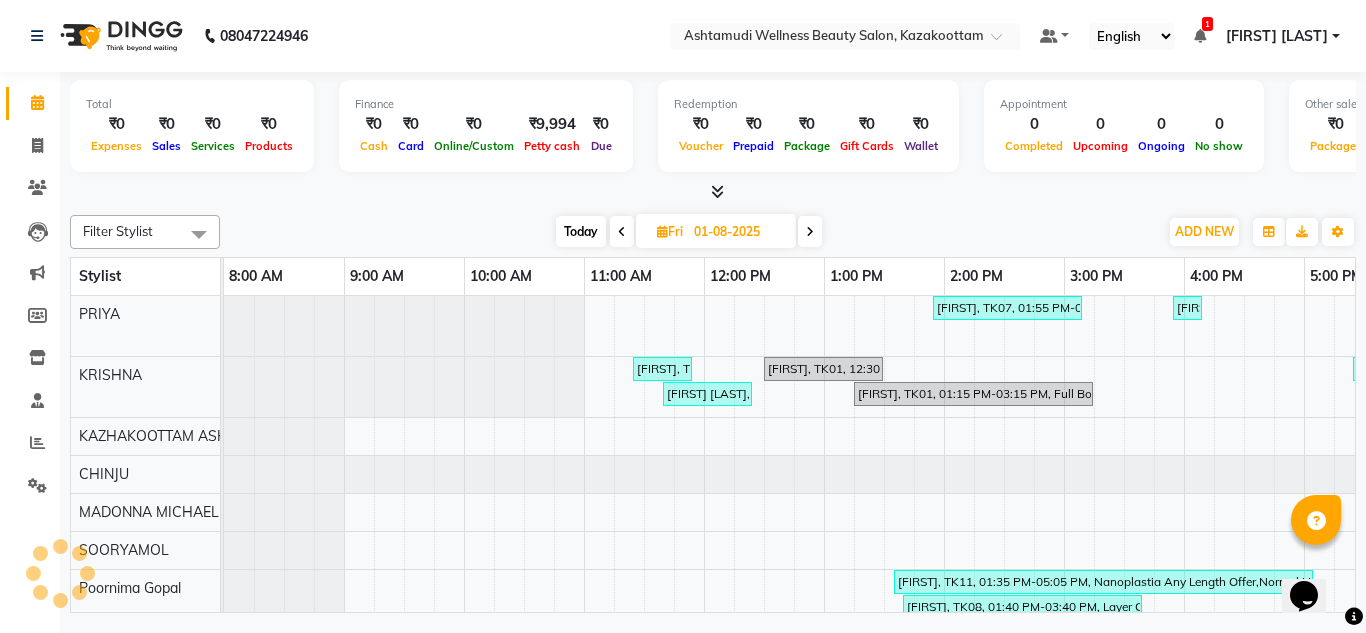 scroll, scrollTop: 0, scrollLeft: 0, axis: both 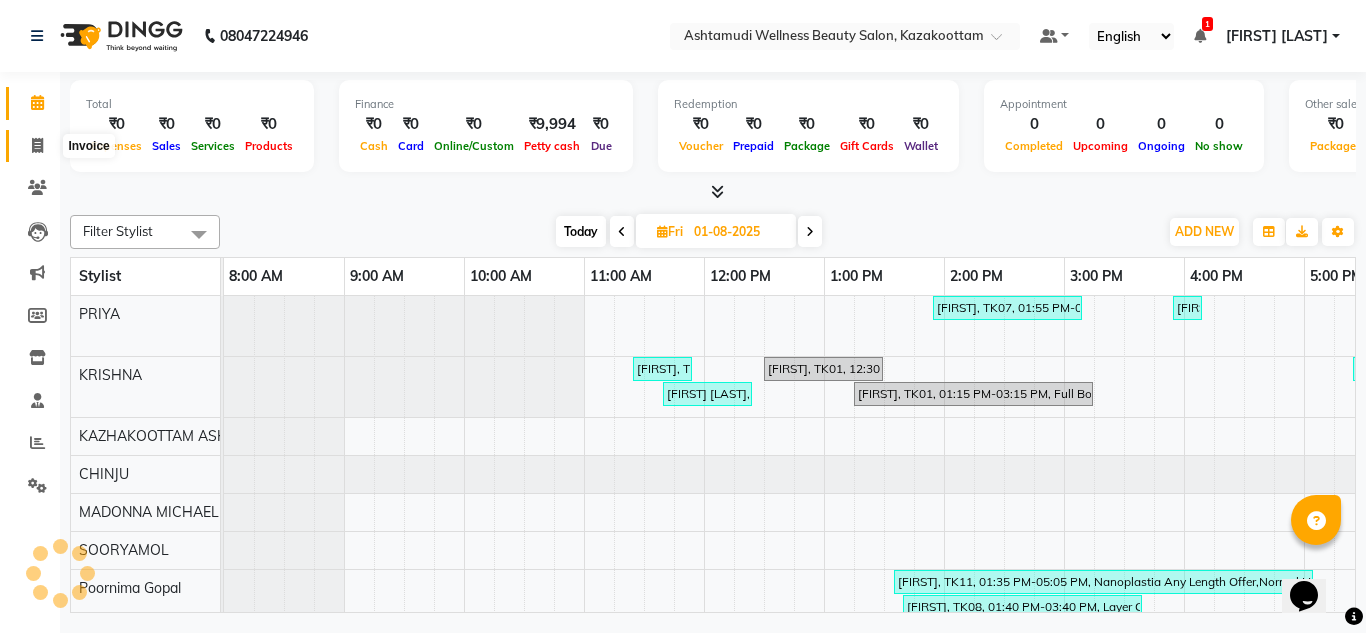 click 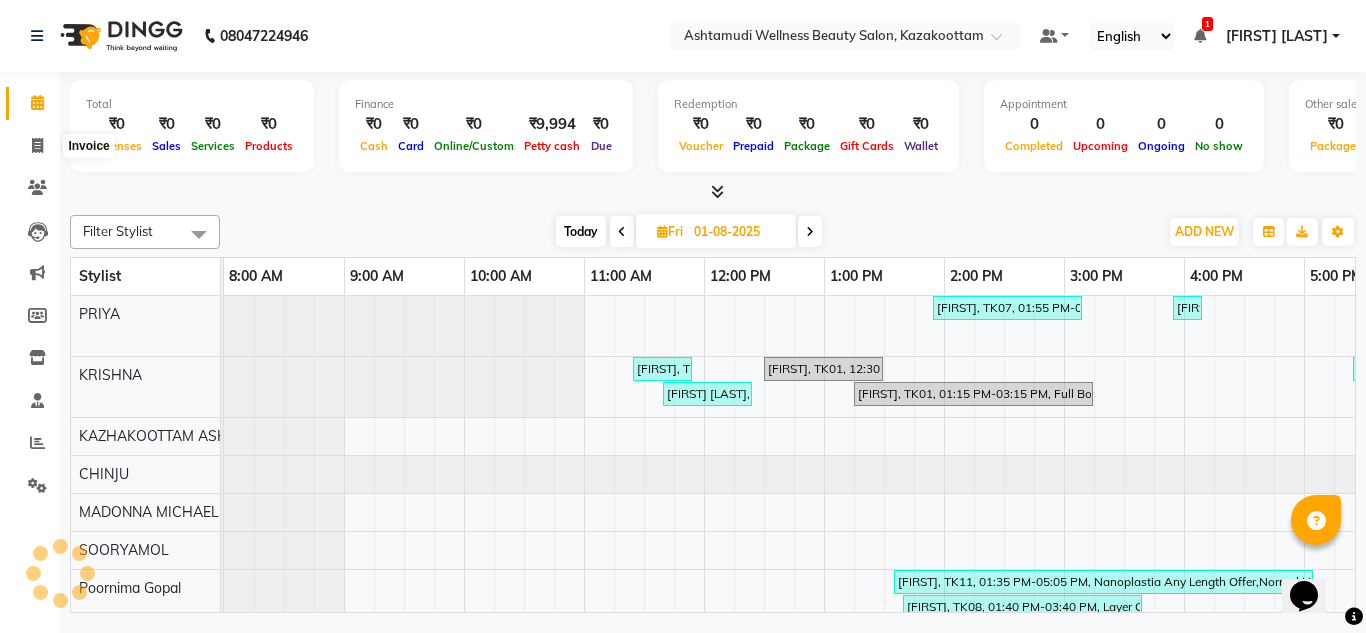 select on "4662" 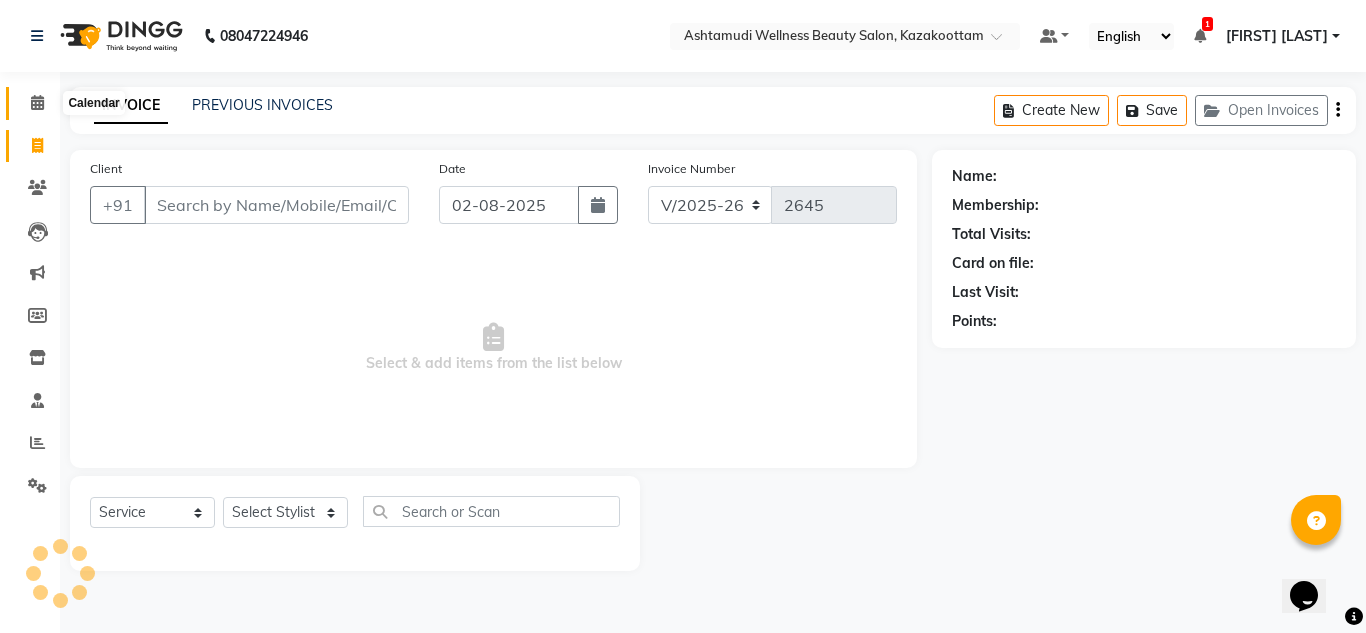 click 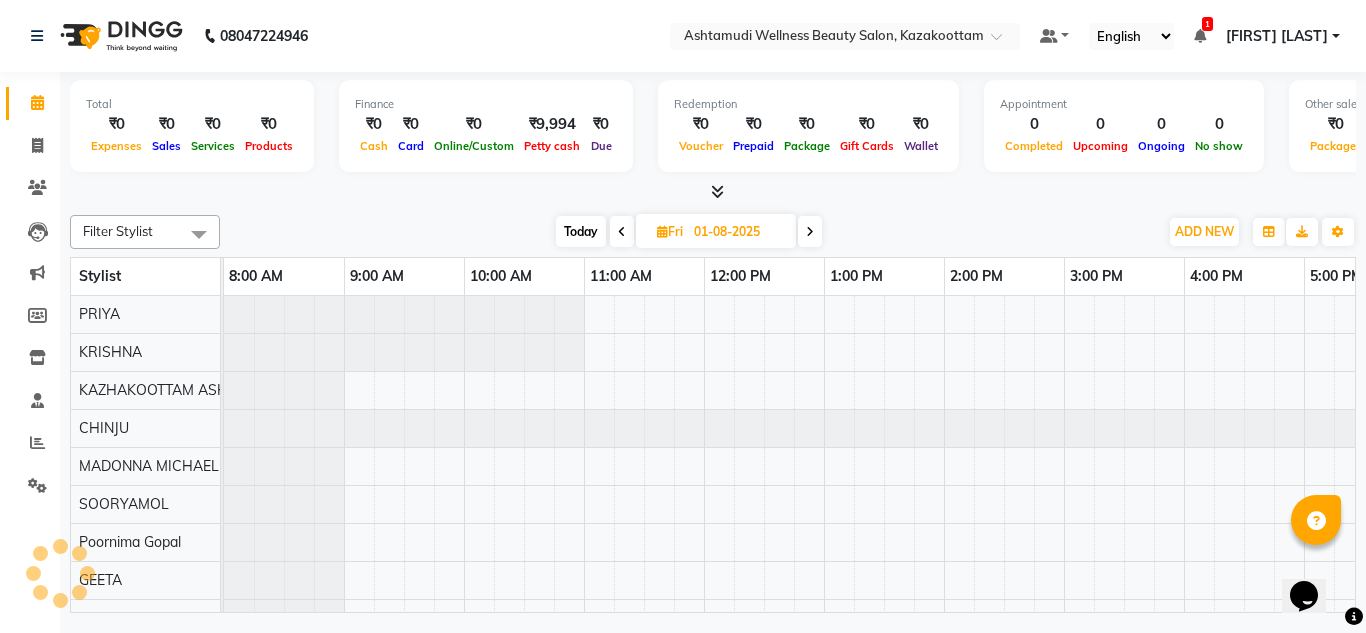 scroll, scrollTop: 0, scrollLeft: 0, axis: both 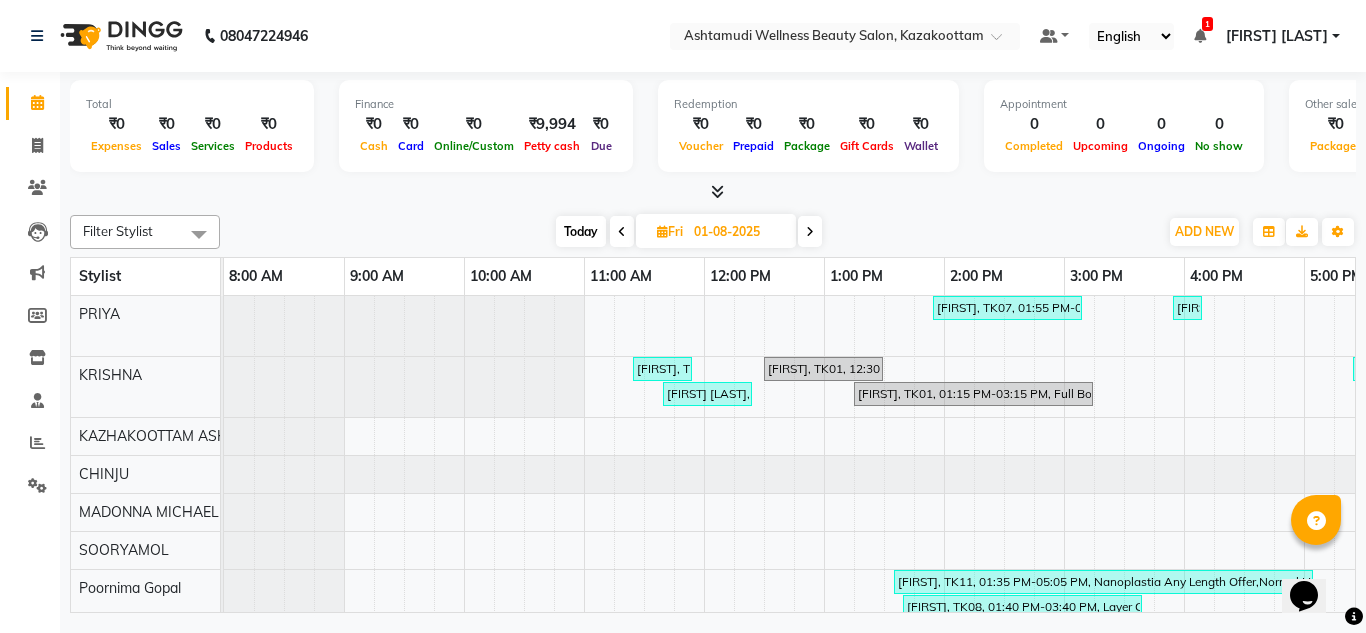 click at bounding box center [810, 232] 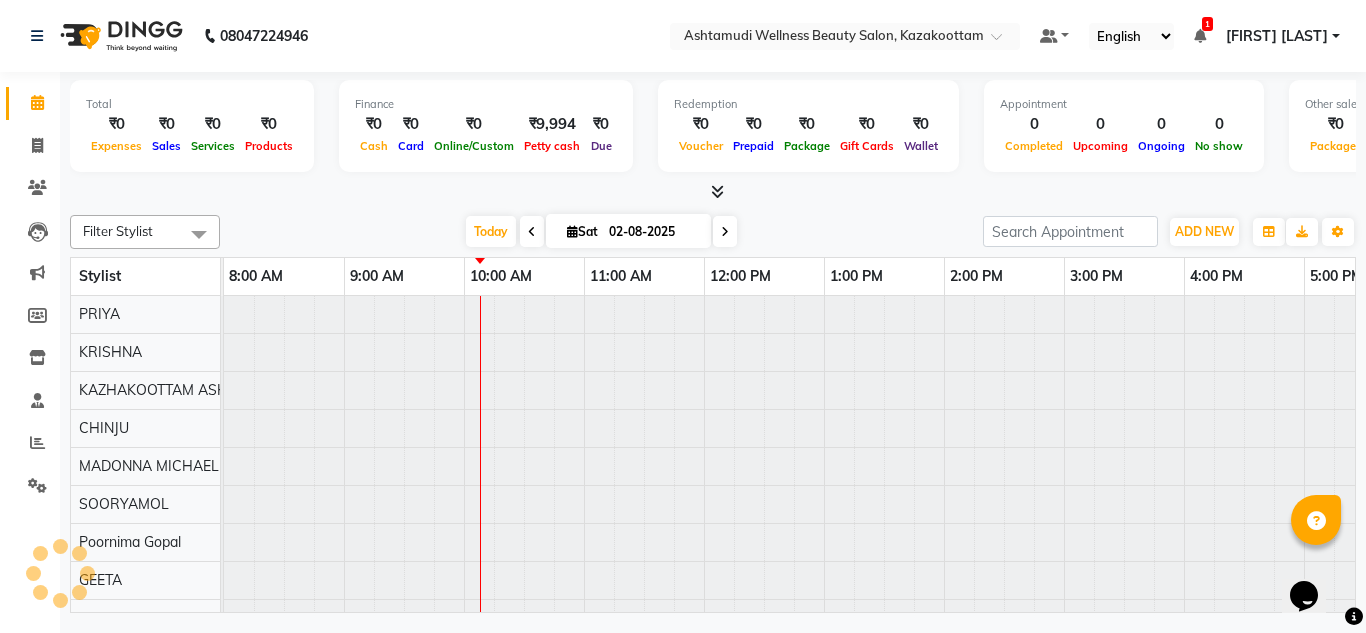 scroll, scrollTop: 0, scrollLeft: 241, axis: horizontal 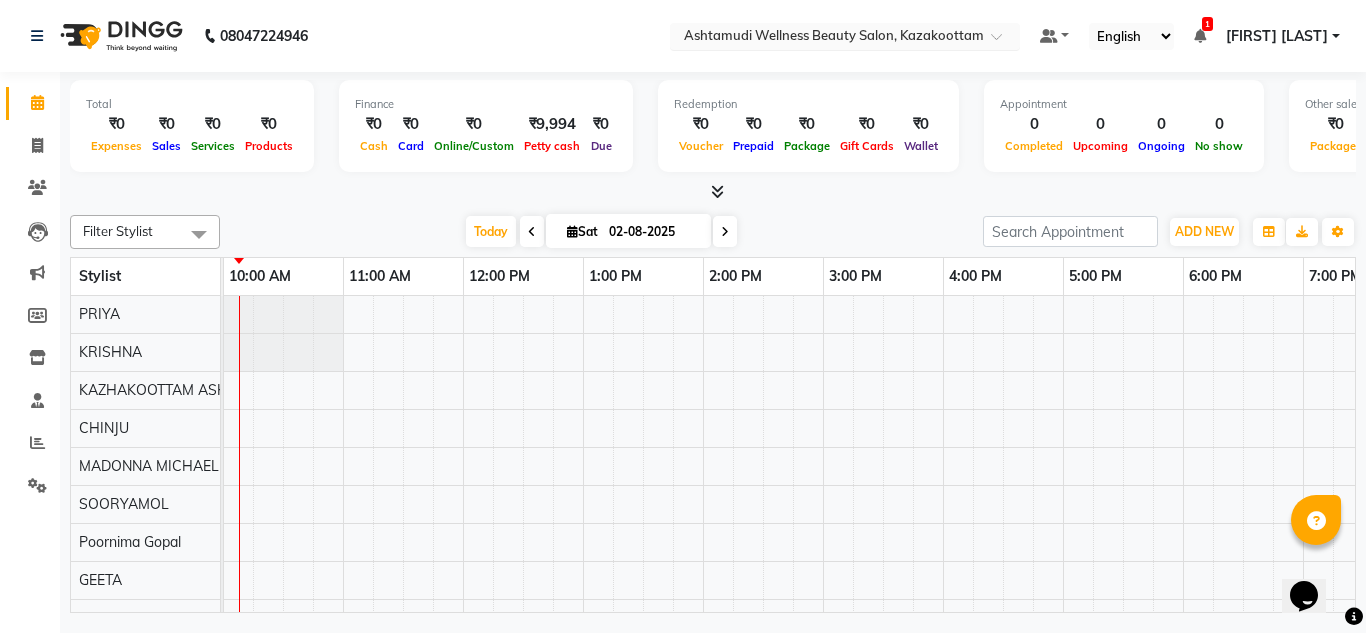 click at bounding box center (845, 38) 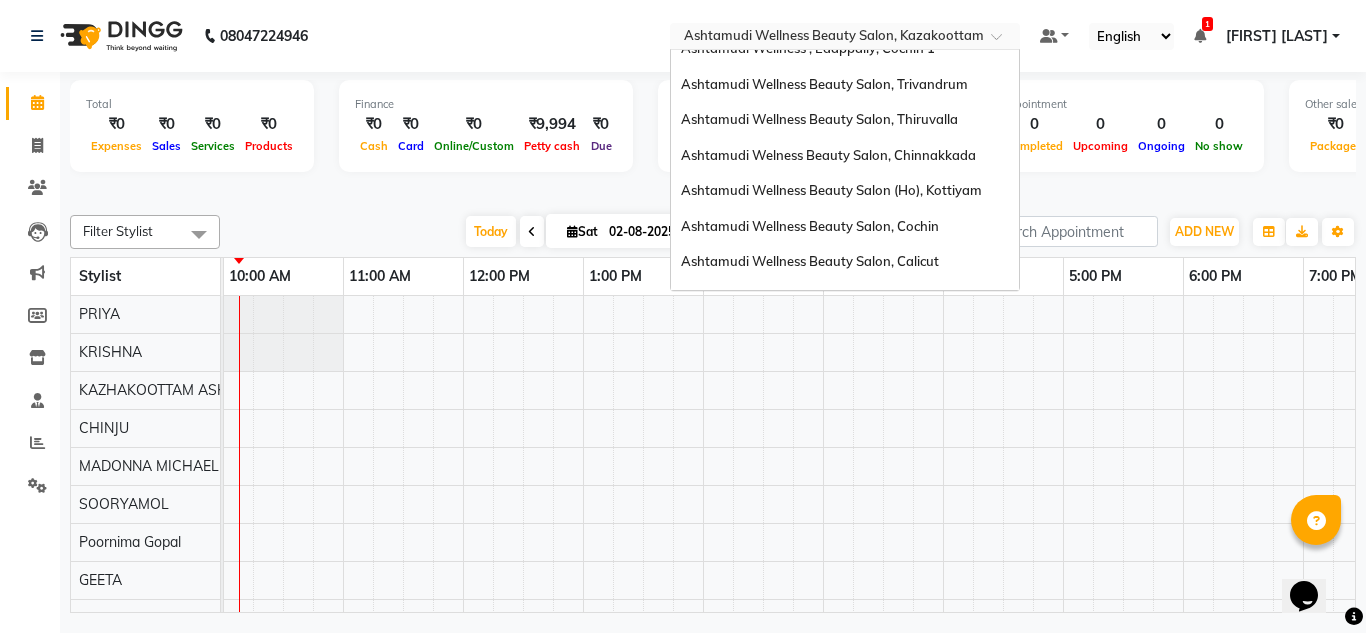 scroll, scrollTop: 200, scrollLeft: 0, axis: vertical 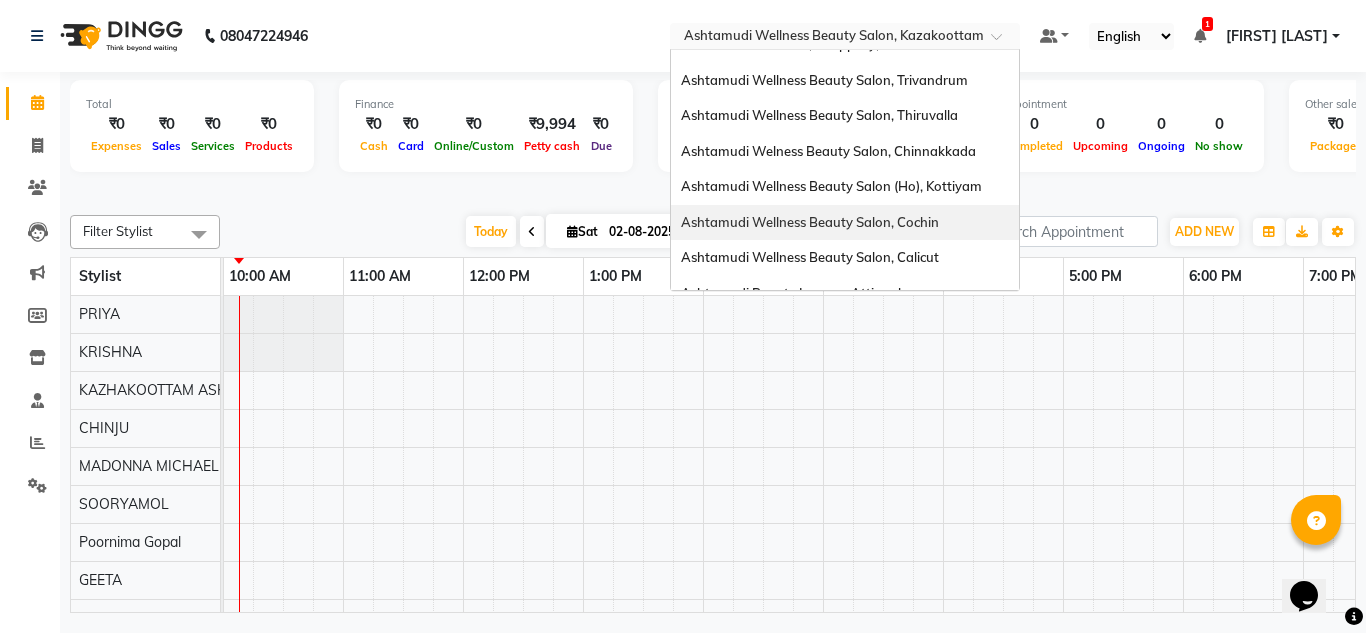 click on "Ashtamudi Wellness Beauty Salon, Cochin" at bounding box center [810, 222] 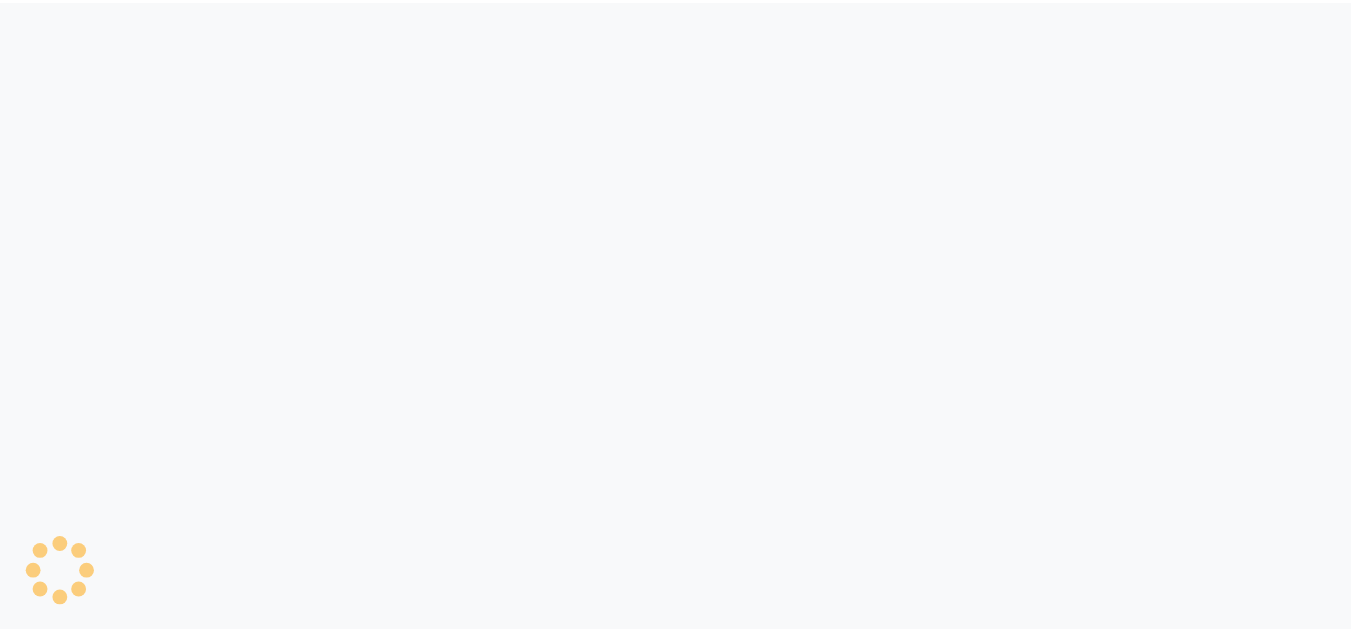 scroll, scrollTop: 0, scrollLeft: 0, axis: both 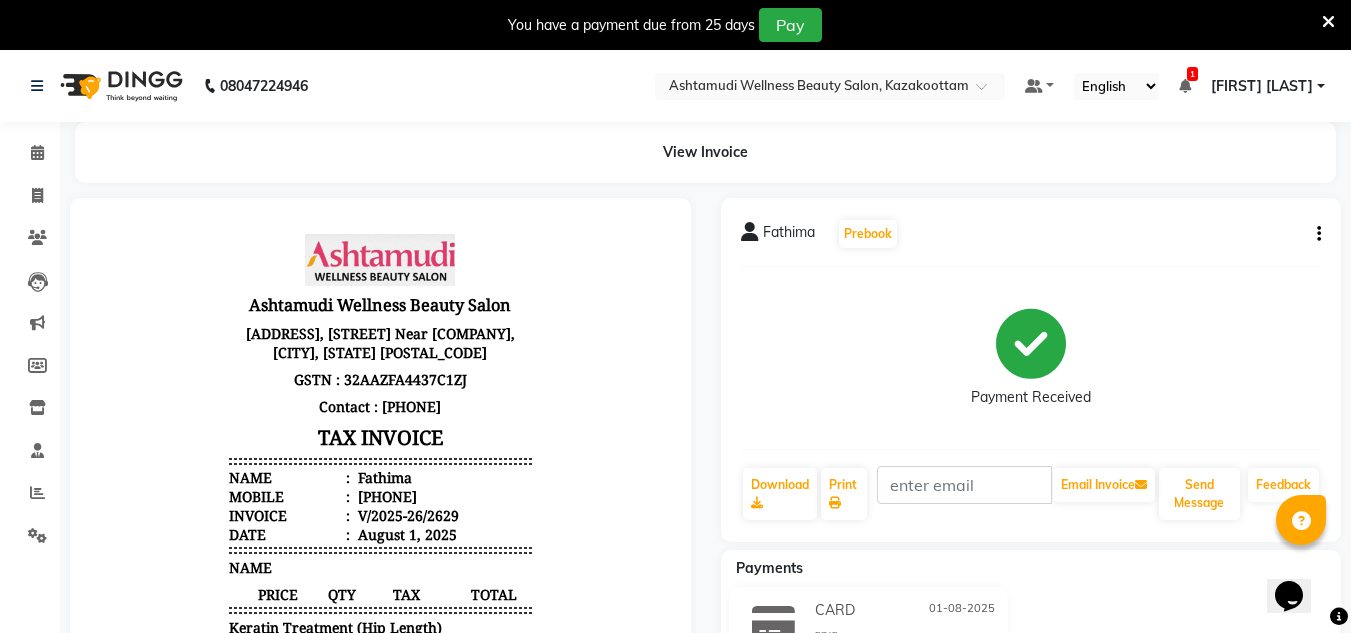 click at bounding box center [1328, 22] 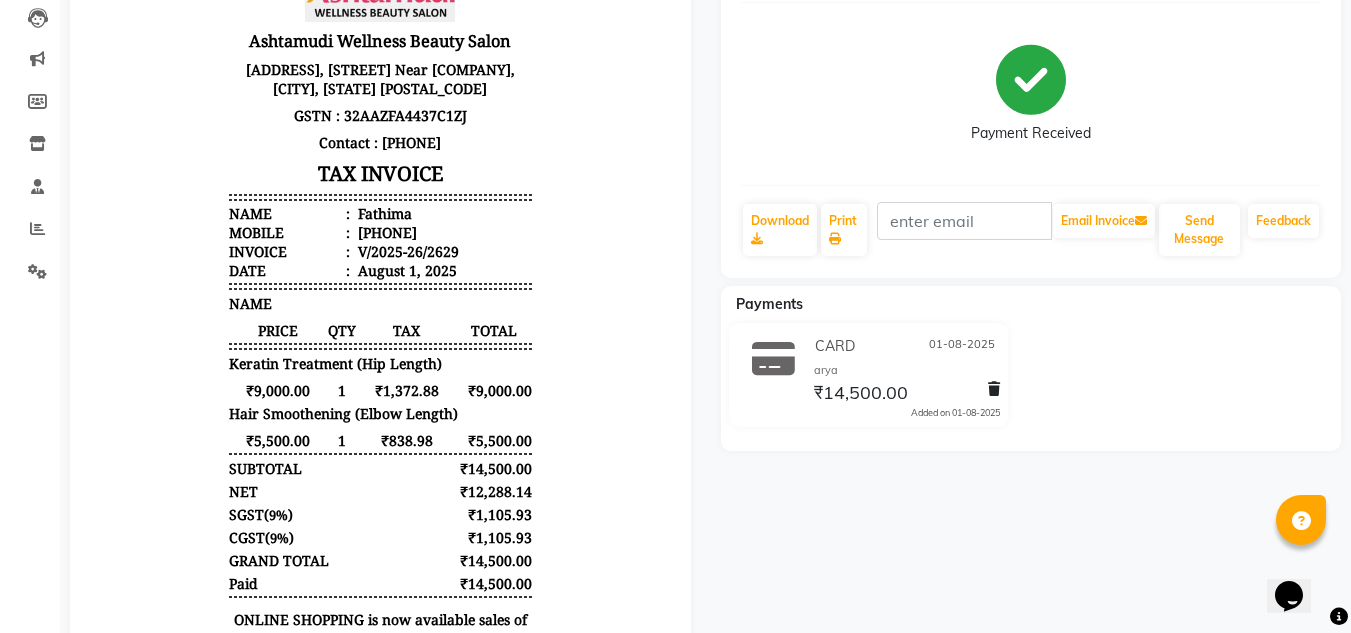 scroll, scrollTop: 0, scrollLeft: 0, axis: both 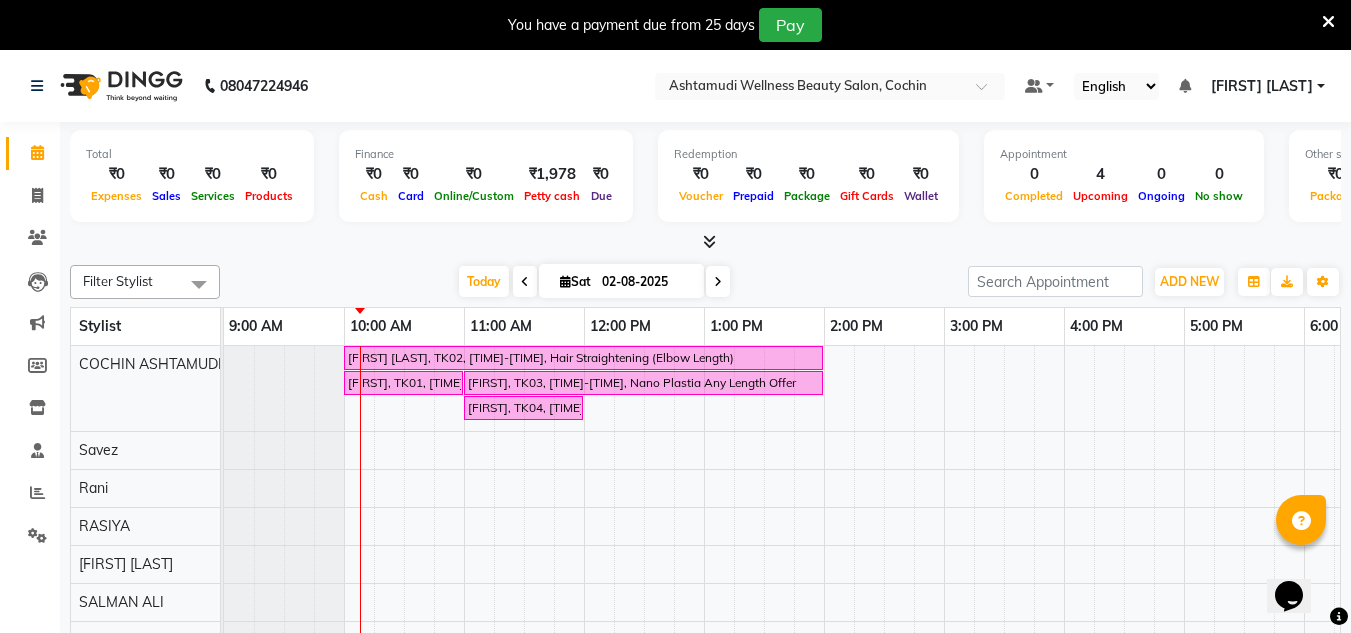 click at bounding box center [1328, 22] 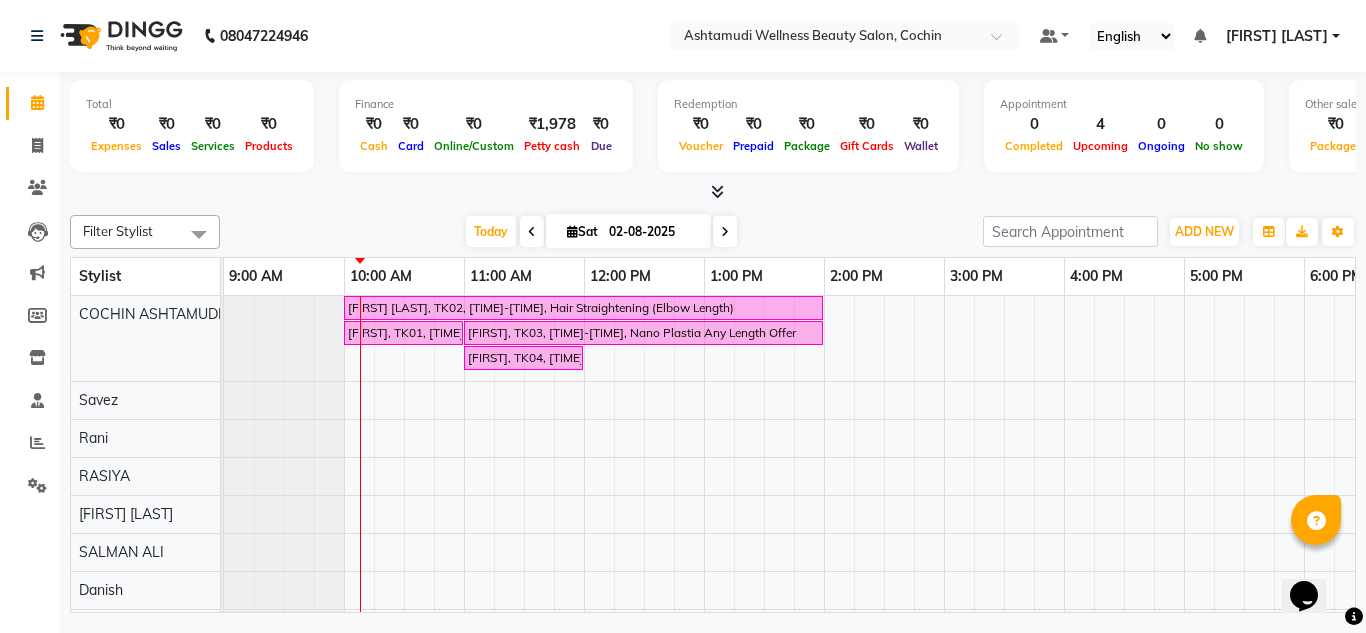 scroll, scrollTop: 190, scrollLeft: 0, axis: vertical 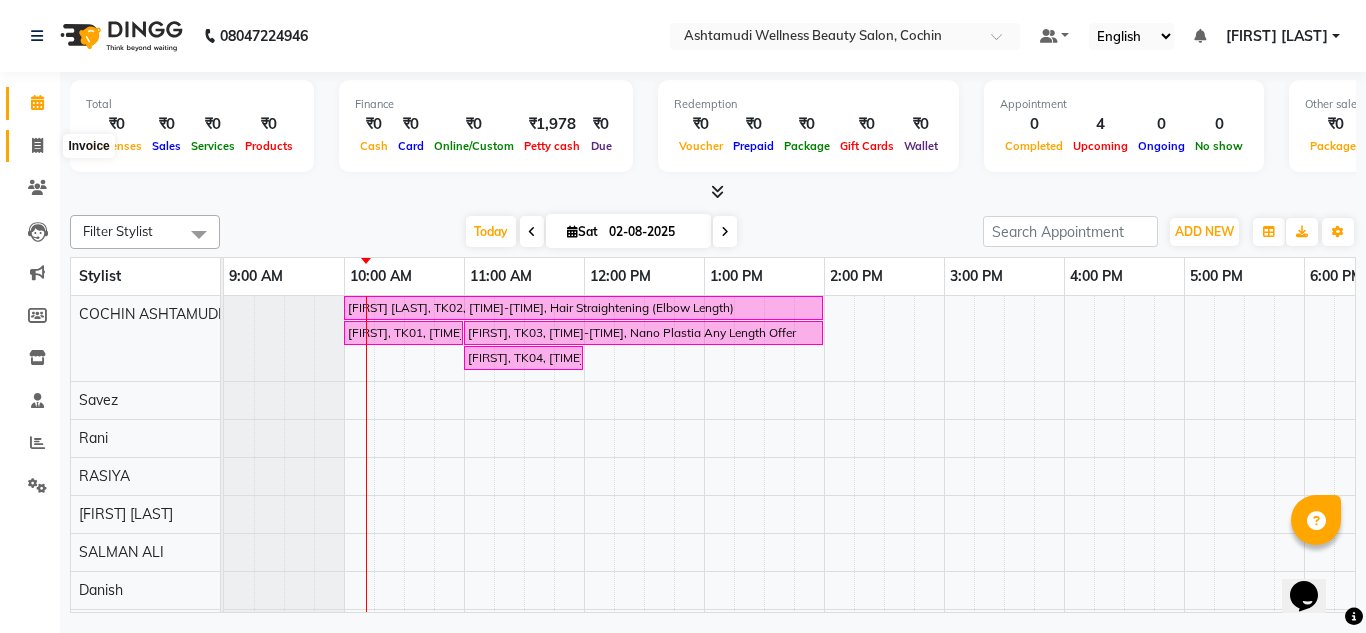 click 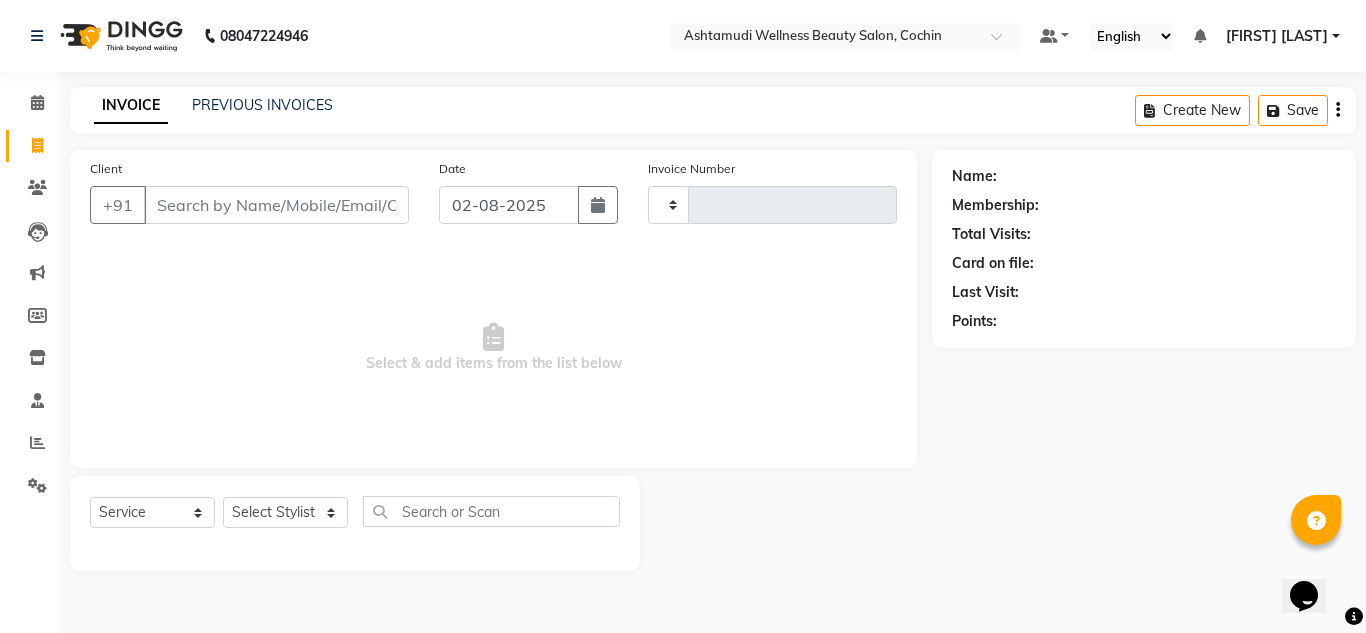 type on "3620" 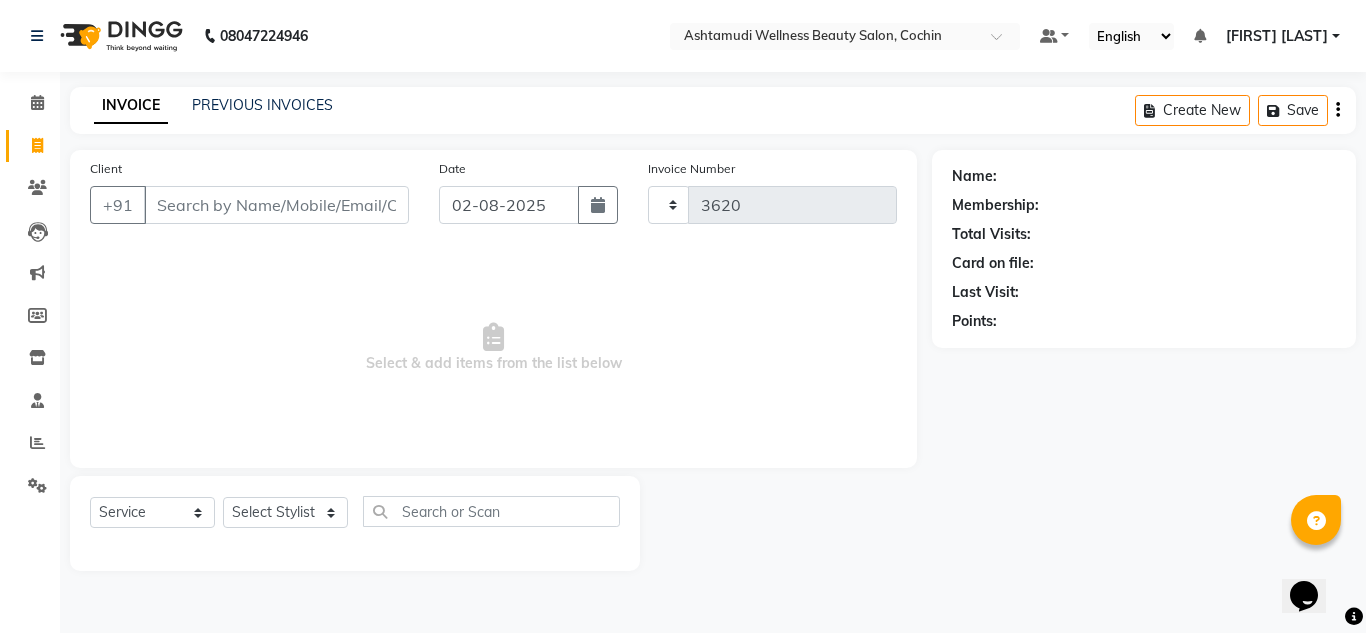 select on "4632" 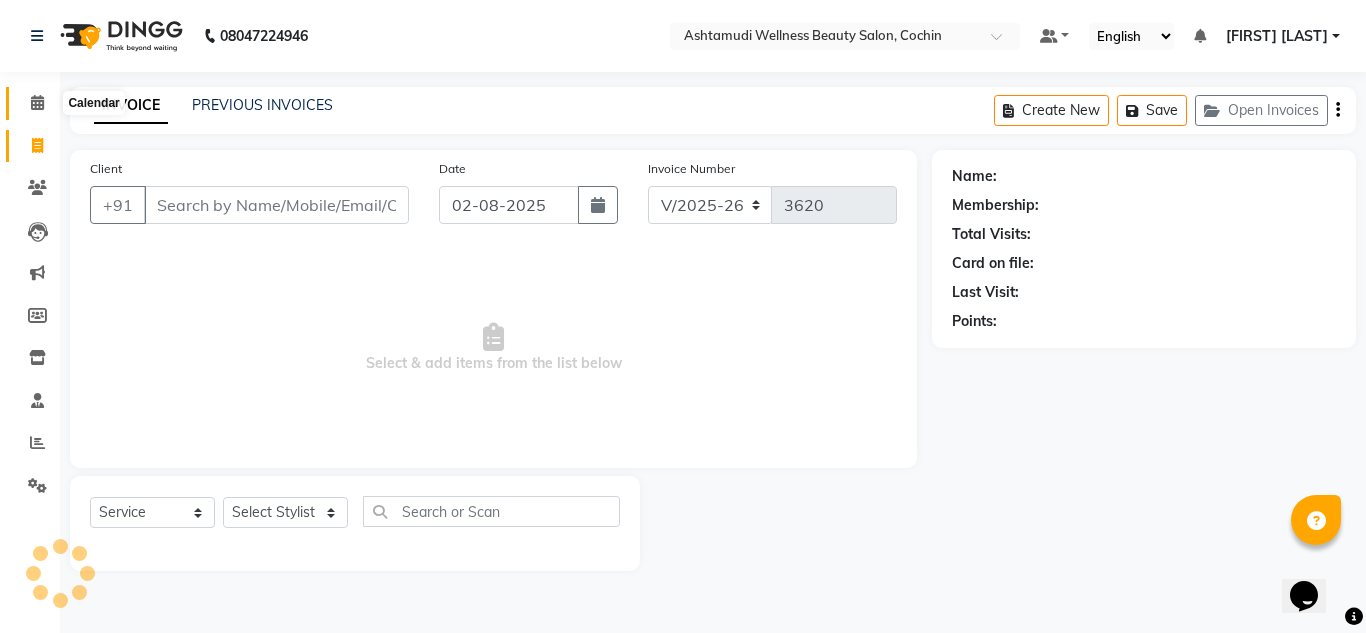click 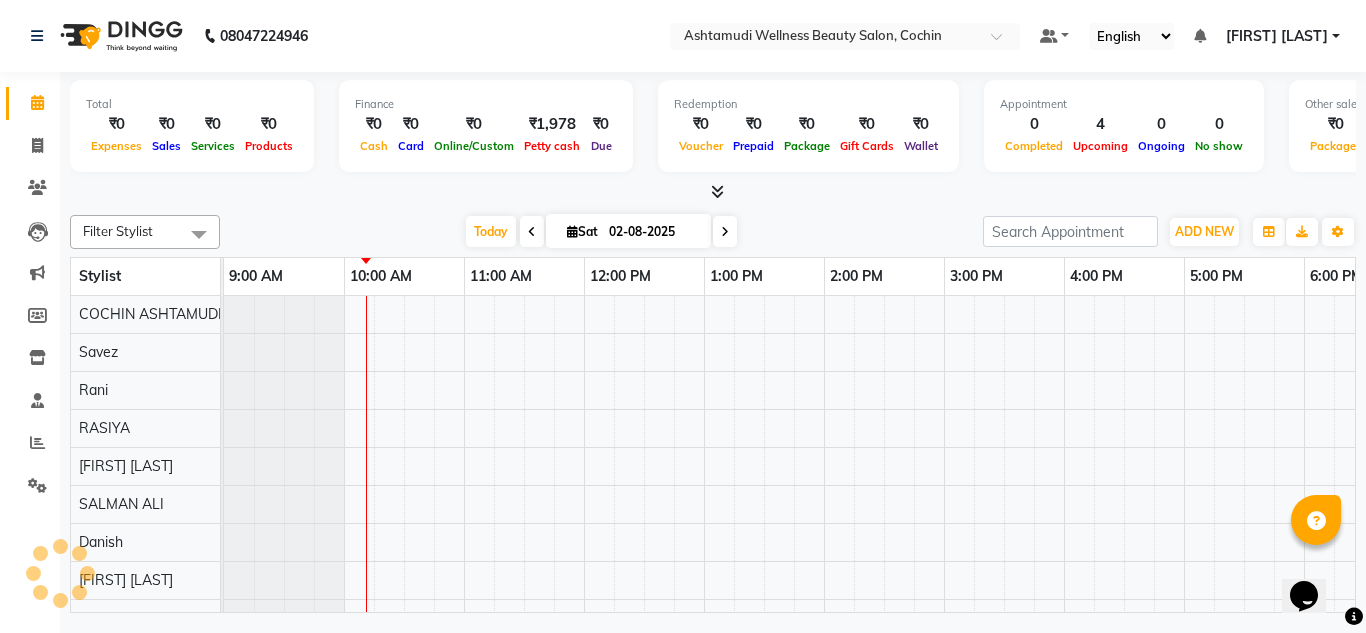 scroll, scrollTop: 0, scrollLeft: 0, axis: both 